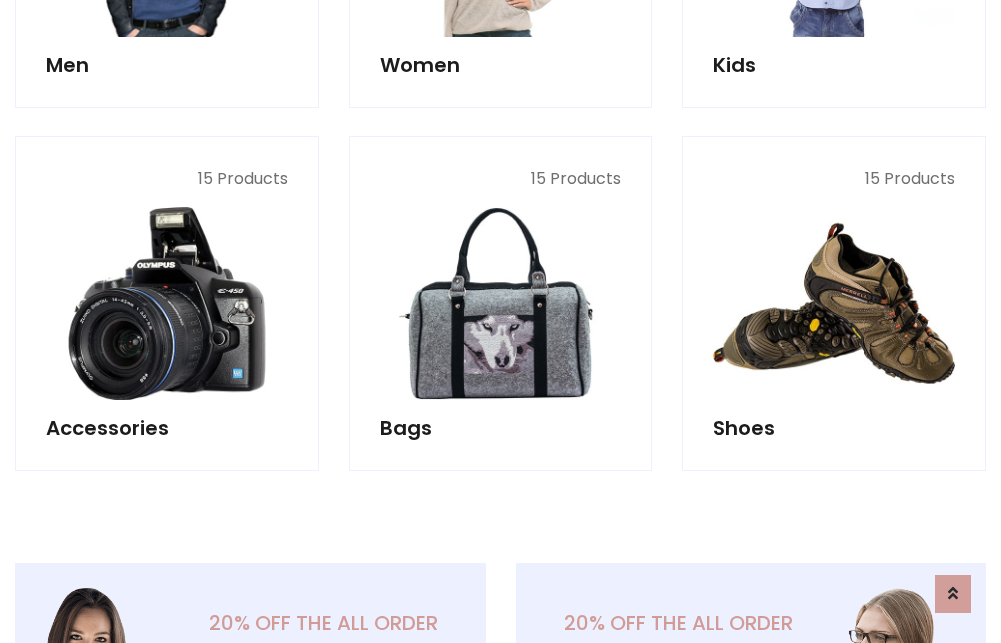 scroll, scrollTop: 853, scrollLeft: 0, axis: vertical 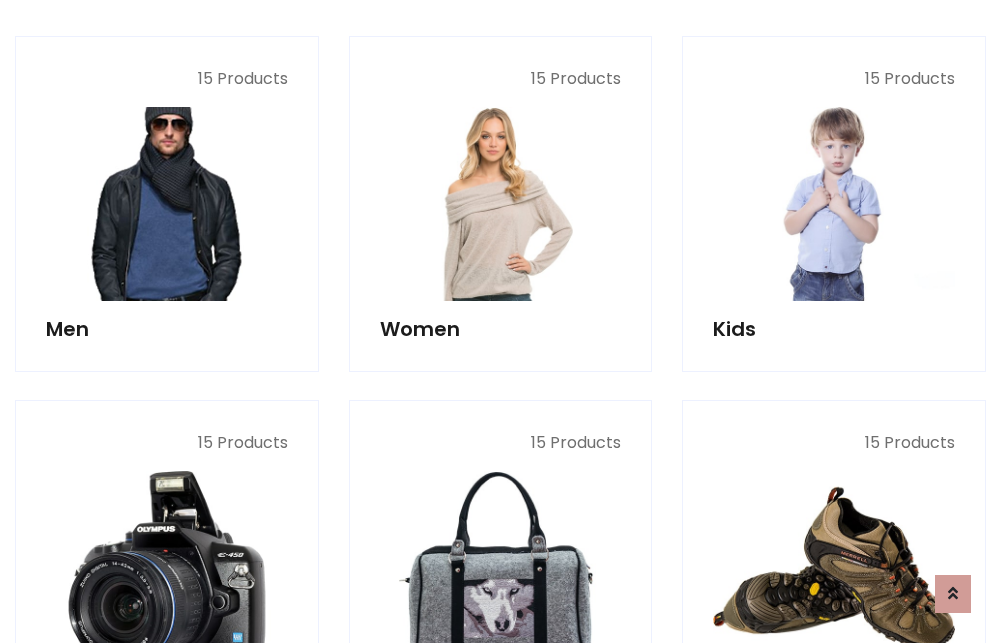 click at bounding box center [167, 204] 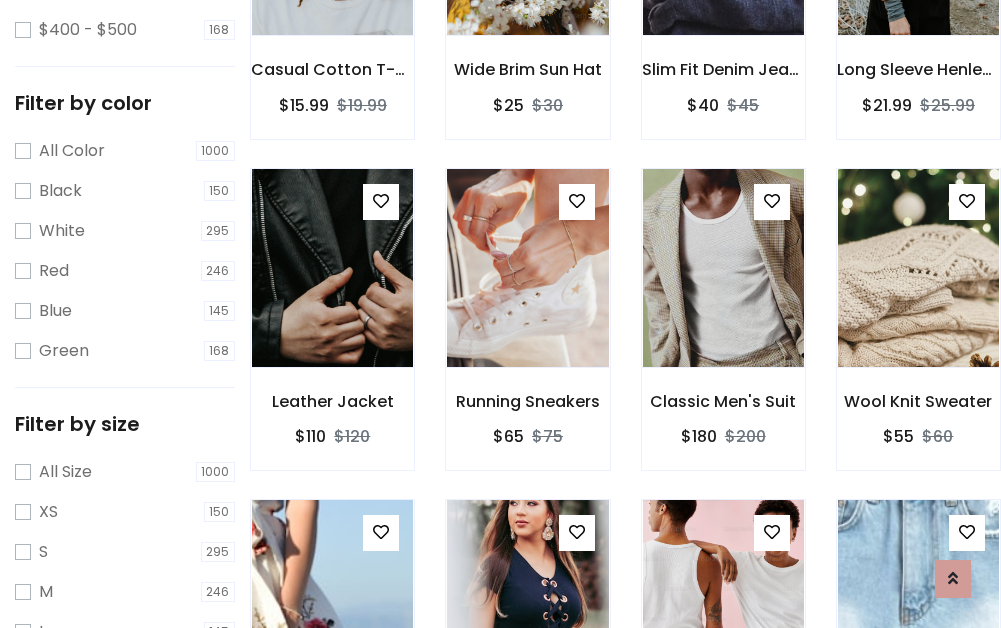scroll, scrollTop: 707, scrollLeft: 0, axis: vertical 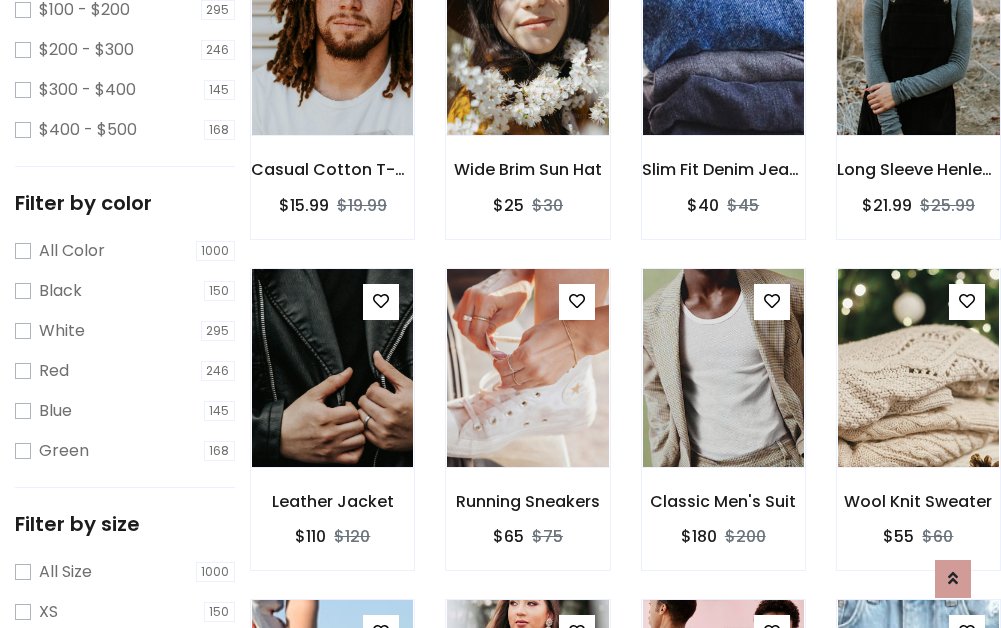 click at bounding box center [918, 36] 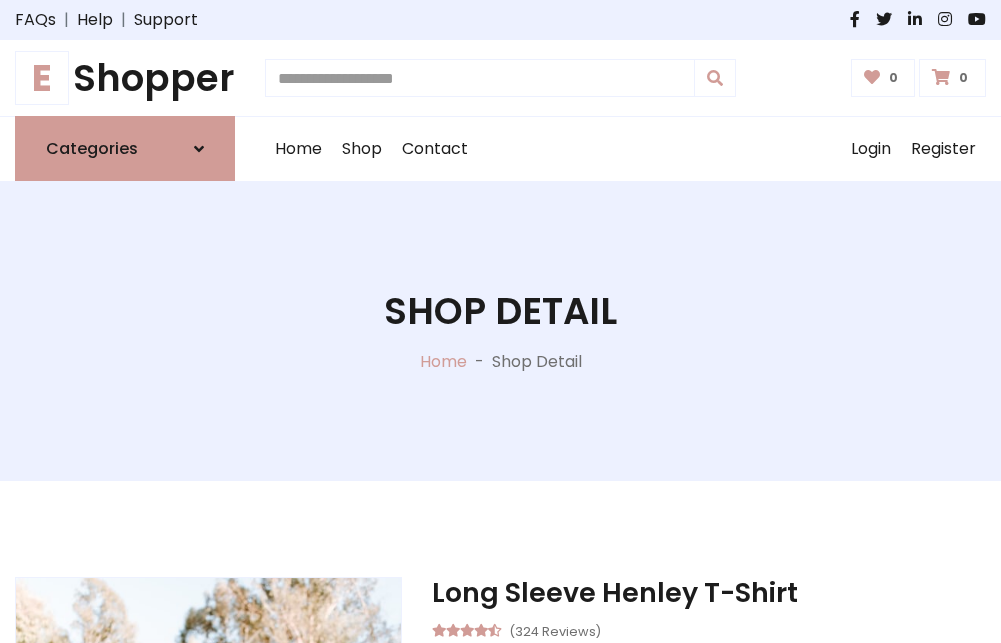 scroll, scrollTop: 0, scrollLeft: 0, axis: both 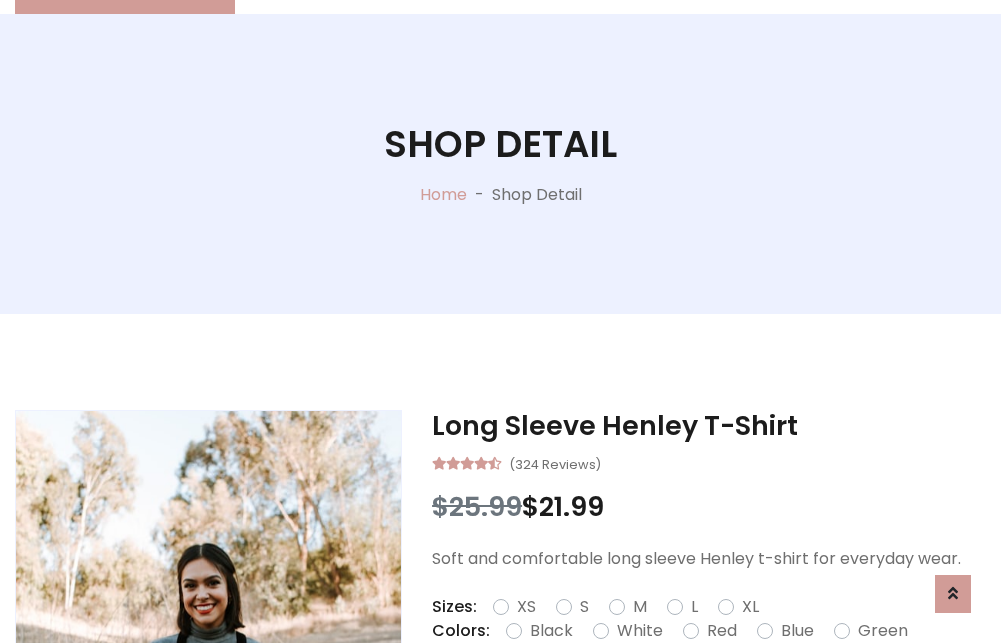 click on "Red" at bounding box center (722, 631) 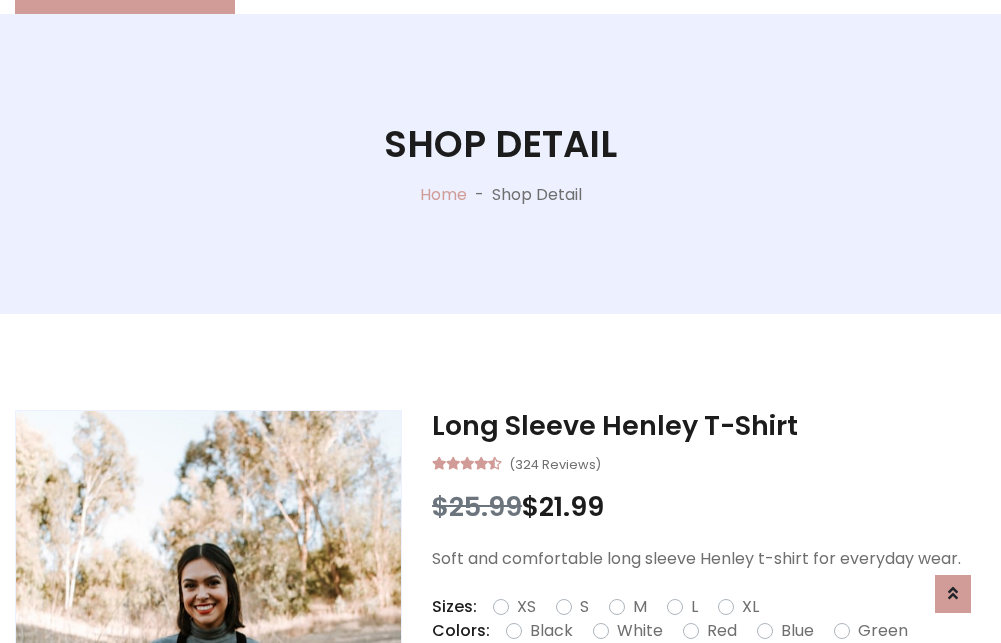 click on "Add To Cart" at bounding box center (653, 694) 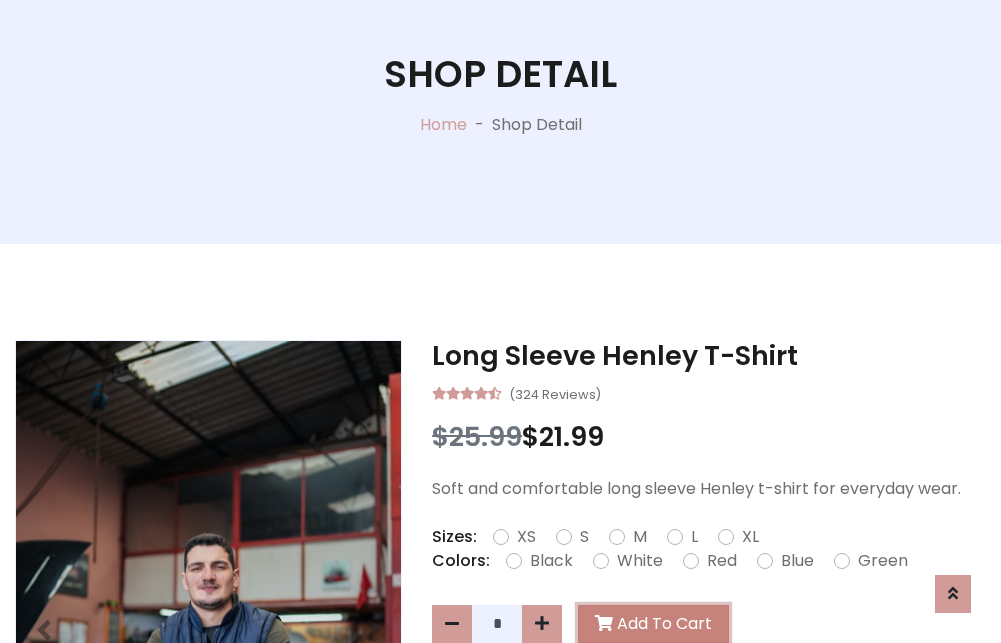 scroll, scrollTop: 0, scrollLeft: 0, axis: both 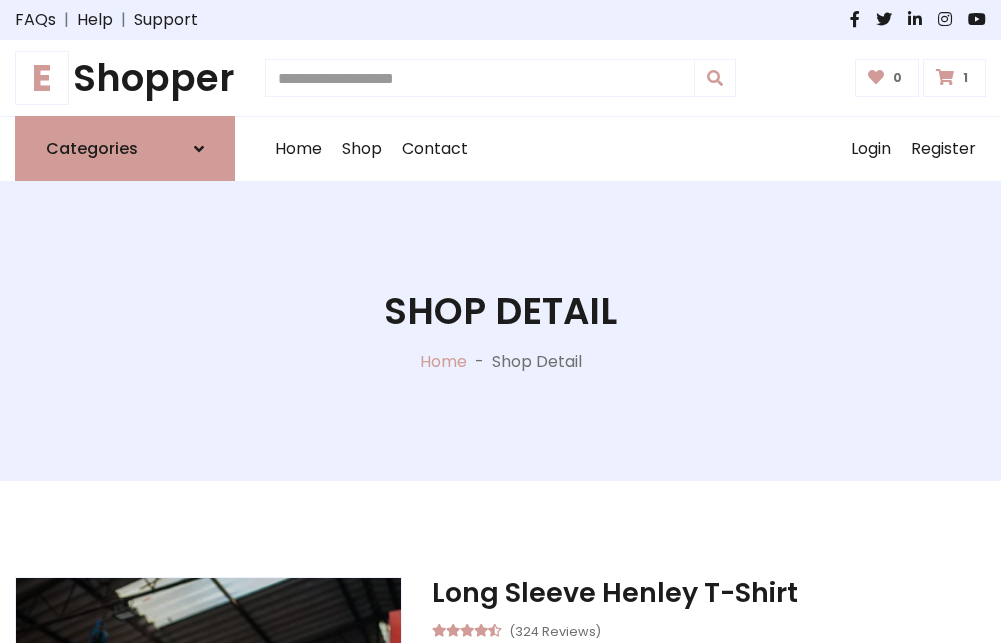 click at bounding box center [945, 77] 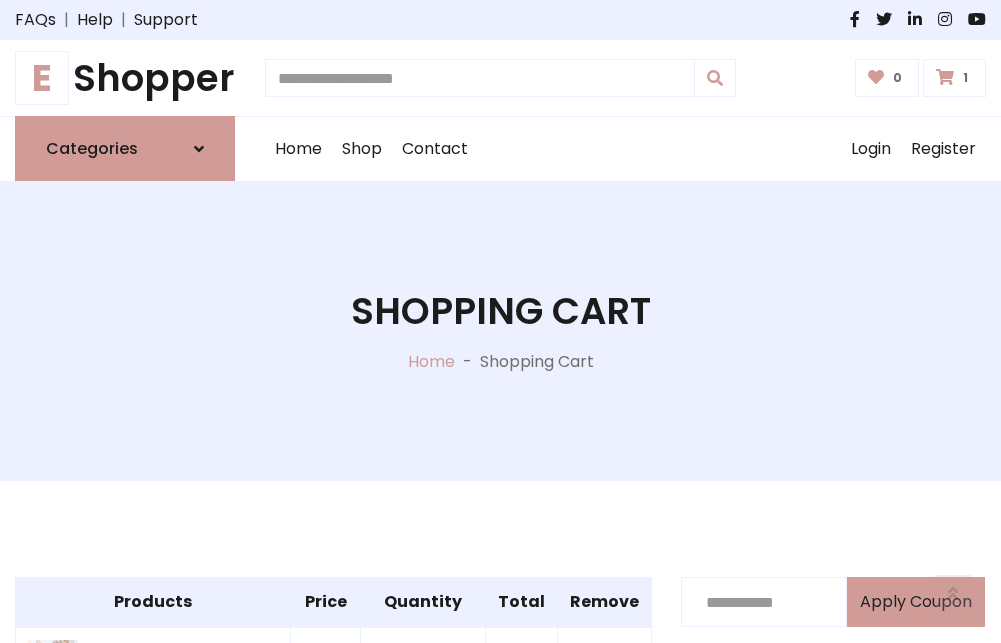 scroll, scrollTop: 474, scrollLeft: 0, axis: vertical 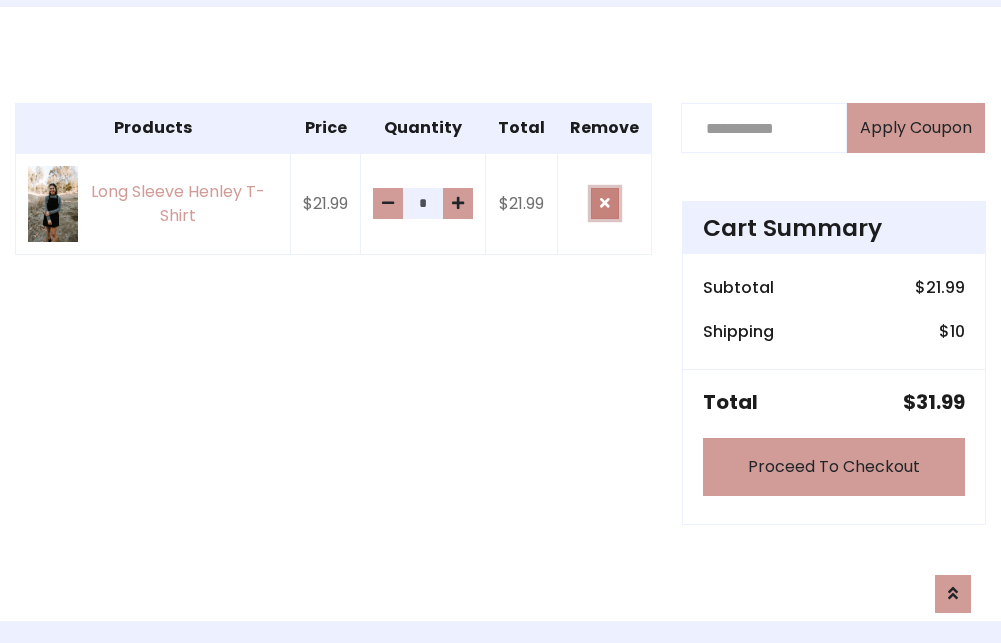 click at bounding box center (605, 203) 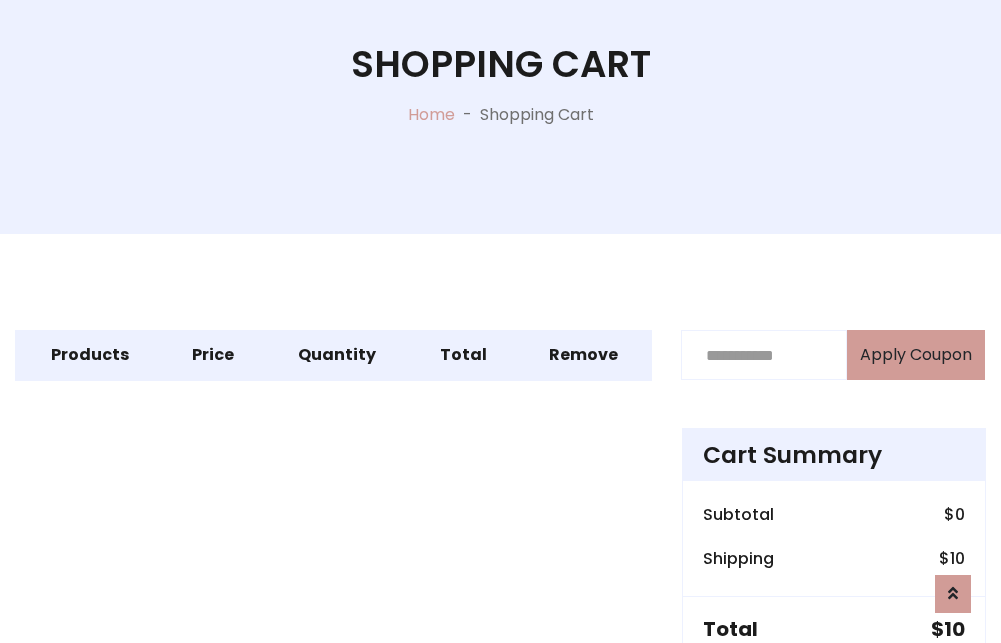 click on "Proceed To Checkout" at bounding box center [834, 694] 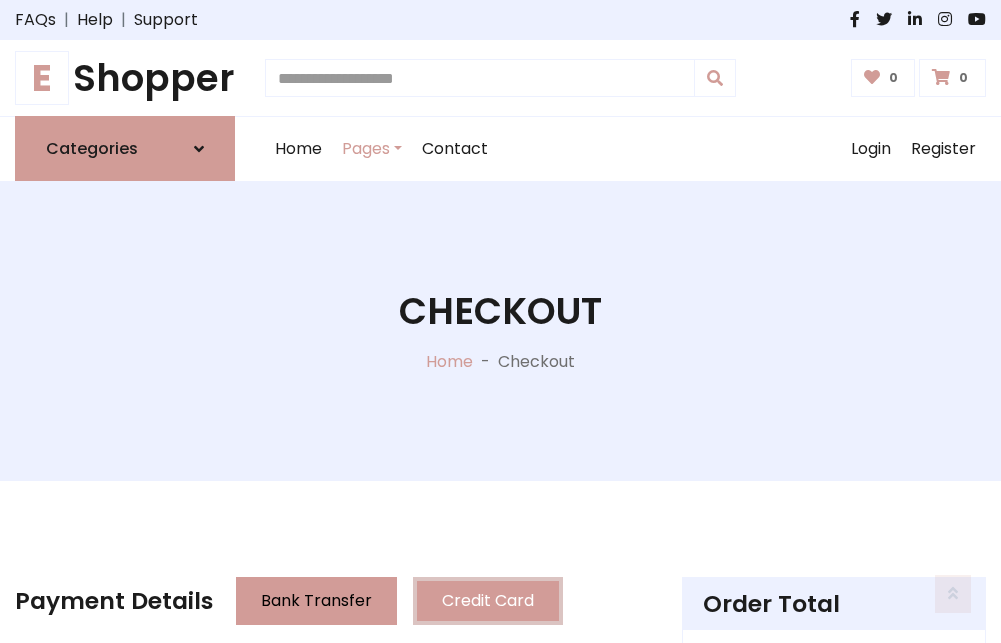 scroll, scrollTop: 137, scrollLeft: 0, axis: vertical 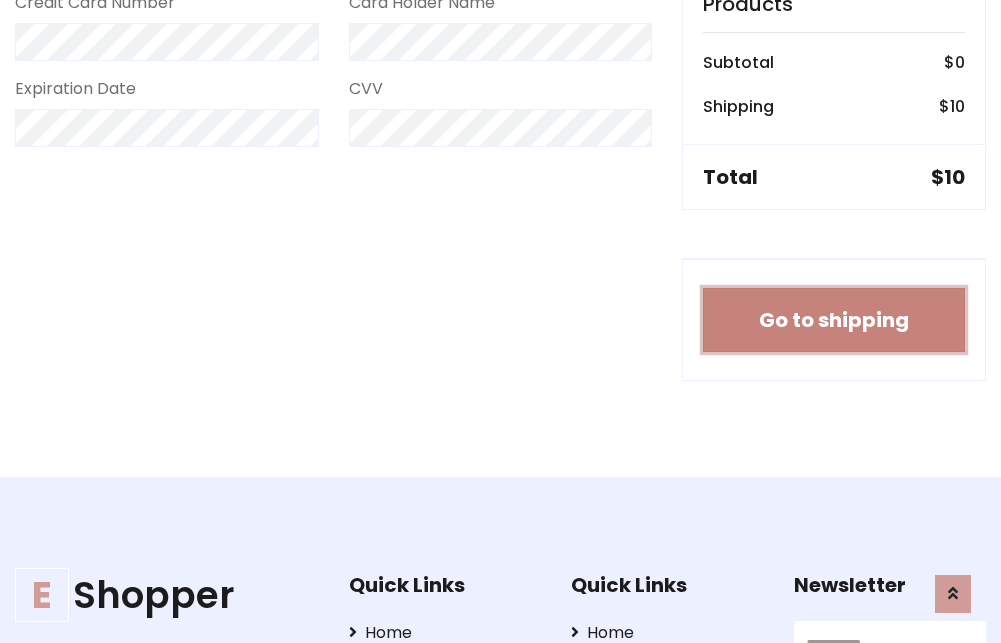 click on "Go to shipping" at bounding box center [834, 320] 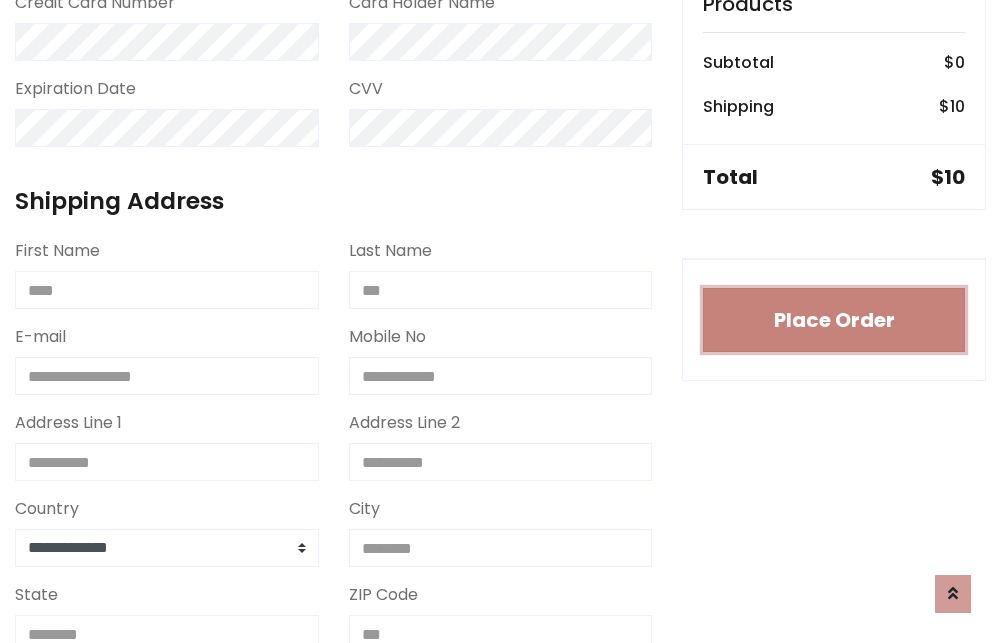type 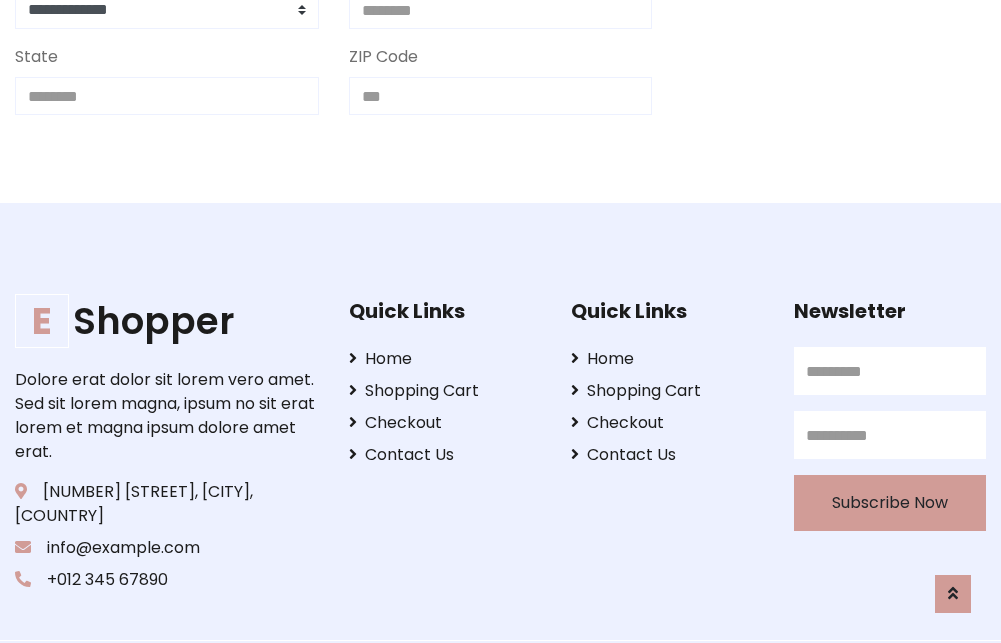 scroll, scrollTop: 713, scrollLeft: 0, axis: vertical 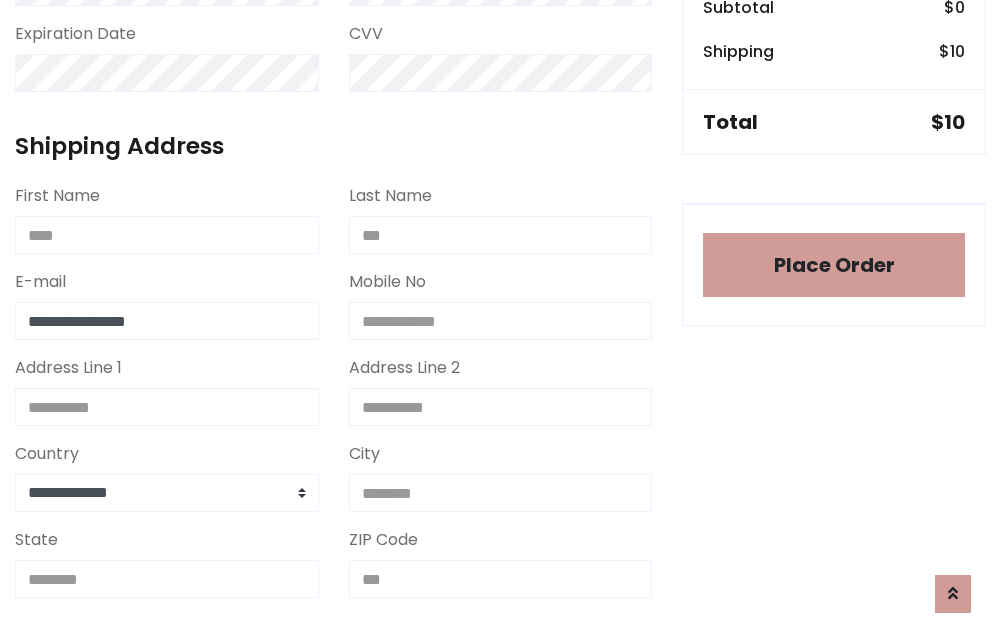 type on "**********" 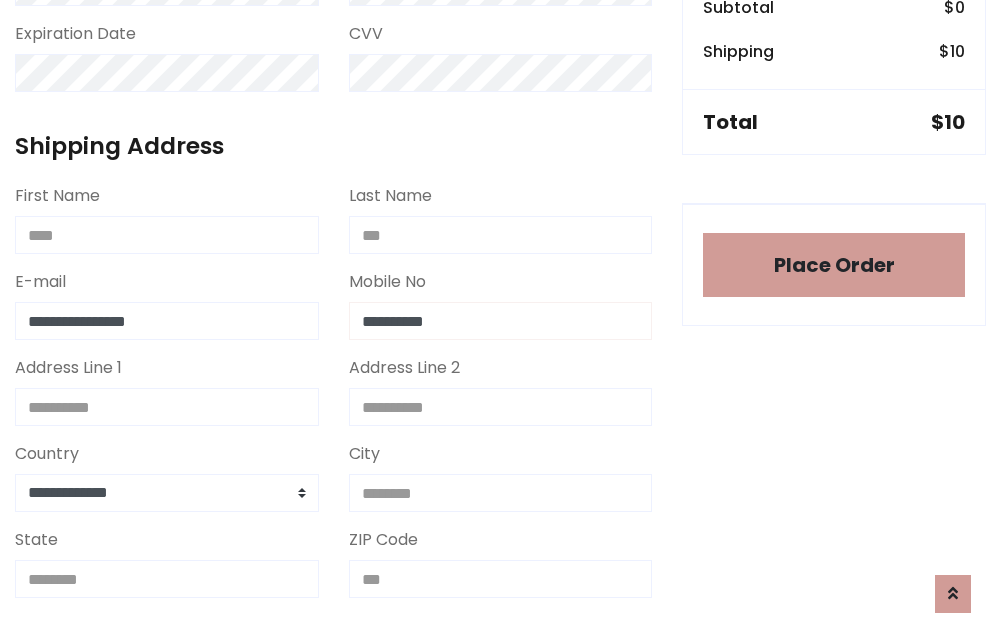 type on "**********" 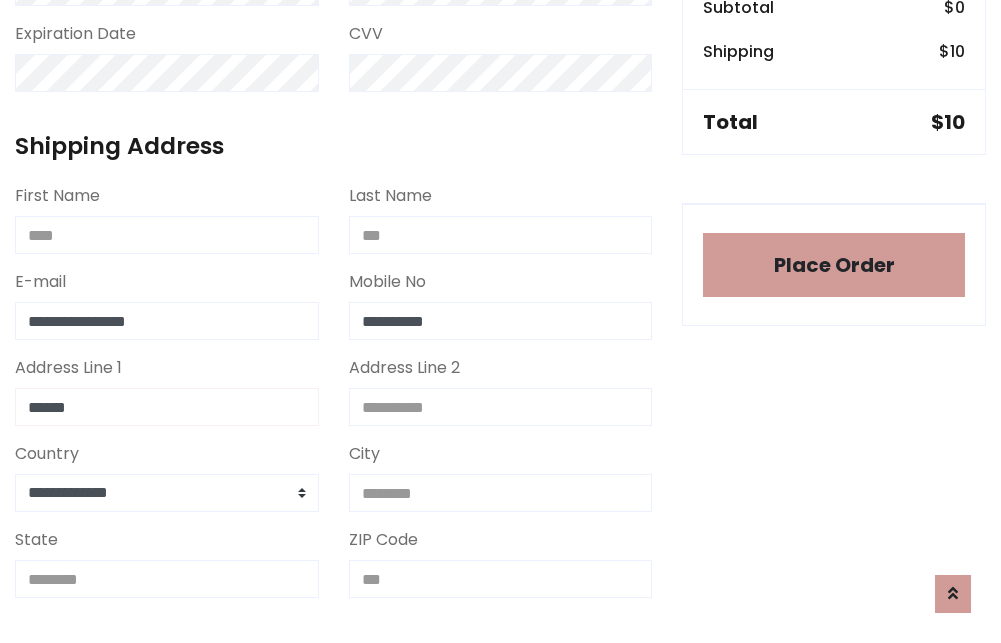 type on "******" 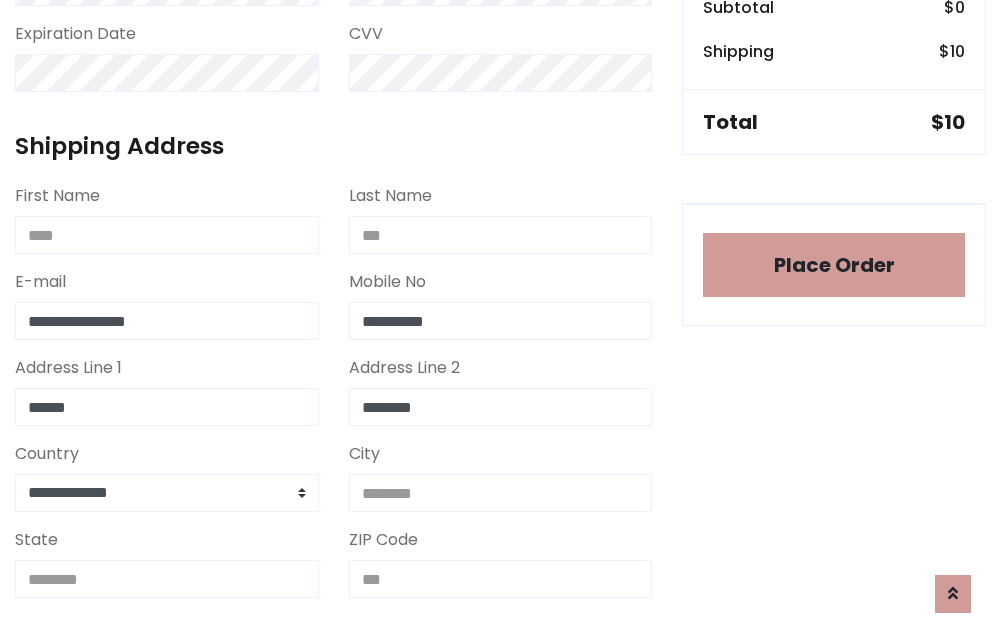 type on "********" 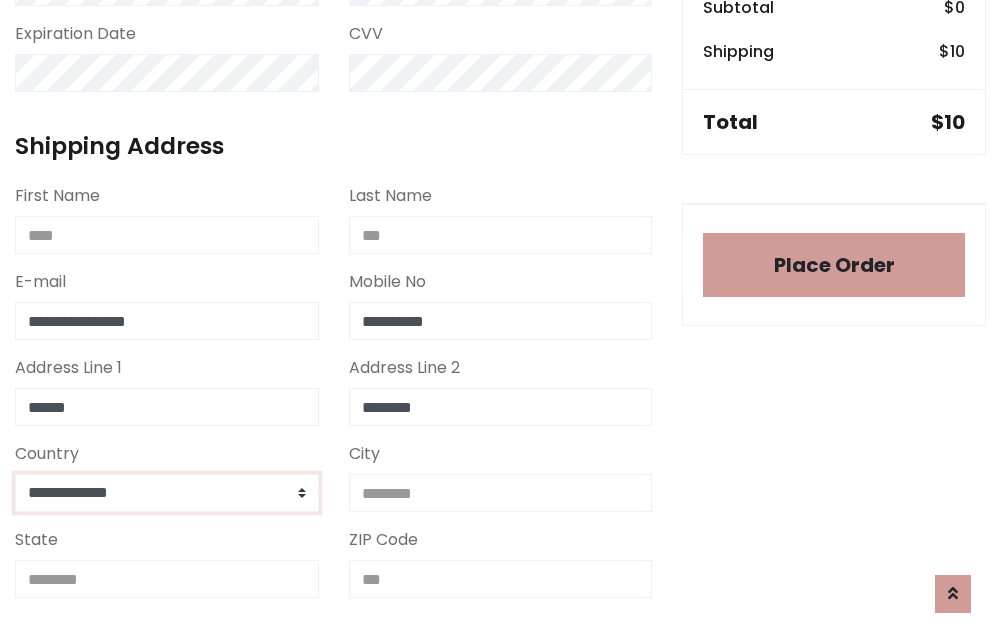 select on "*******" 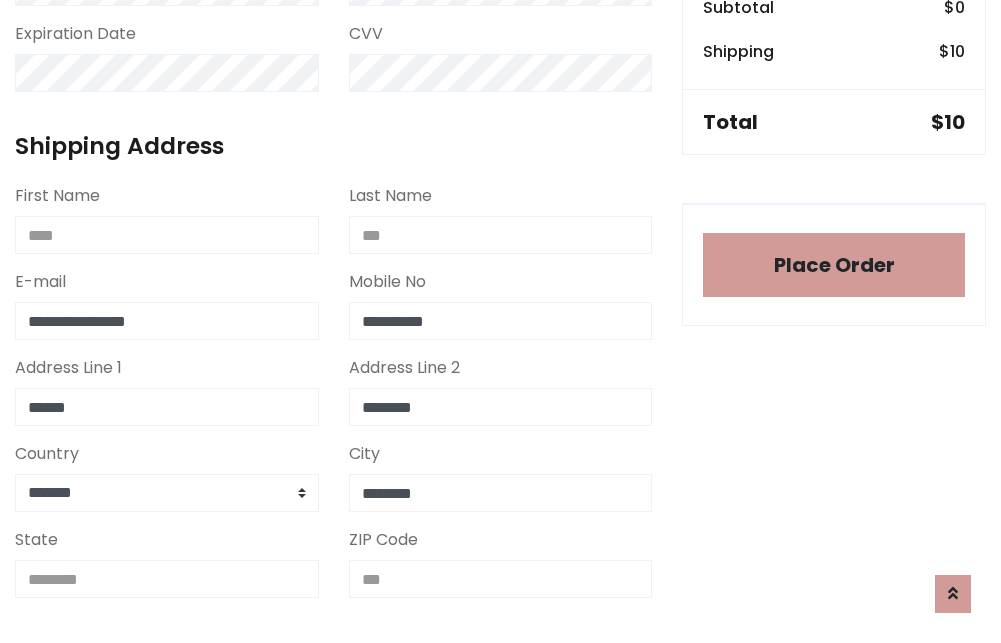 type on "********" 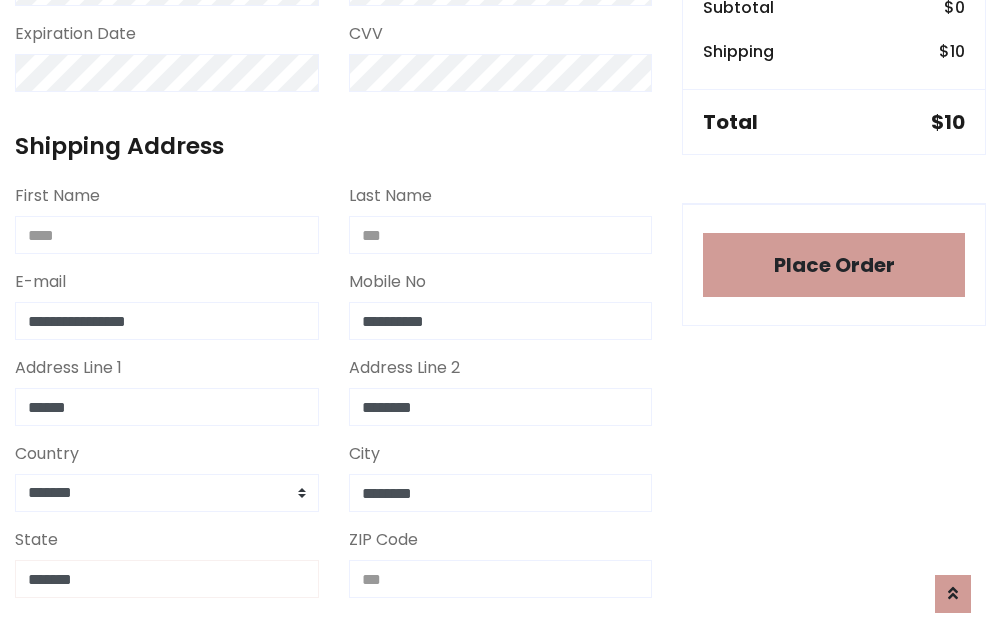 type on "*******" 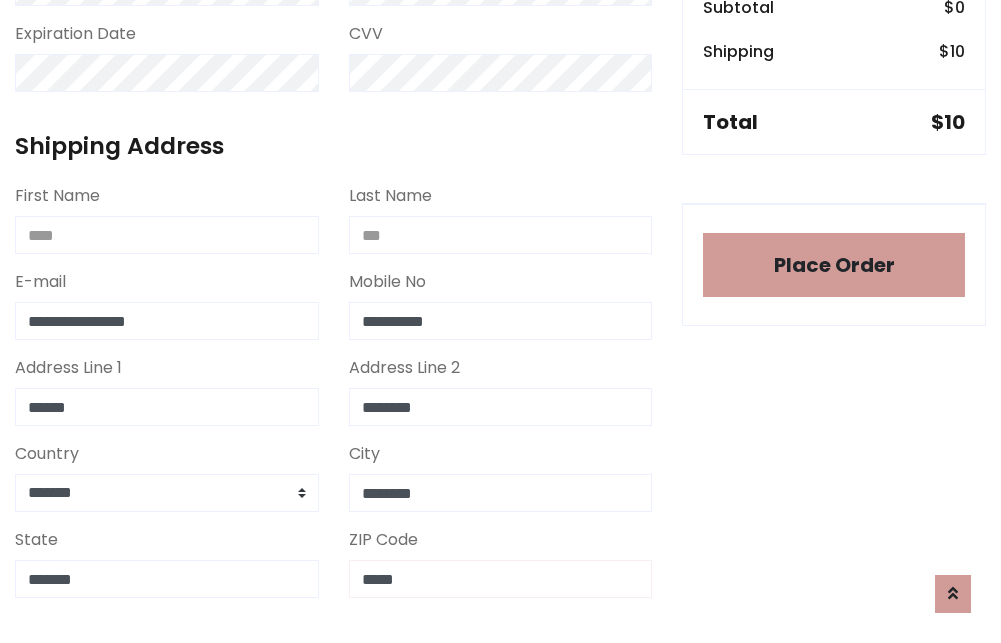 scroll, scrollTop: 403, scrollLeft: 0, axis: vertical 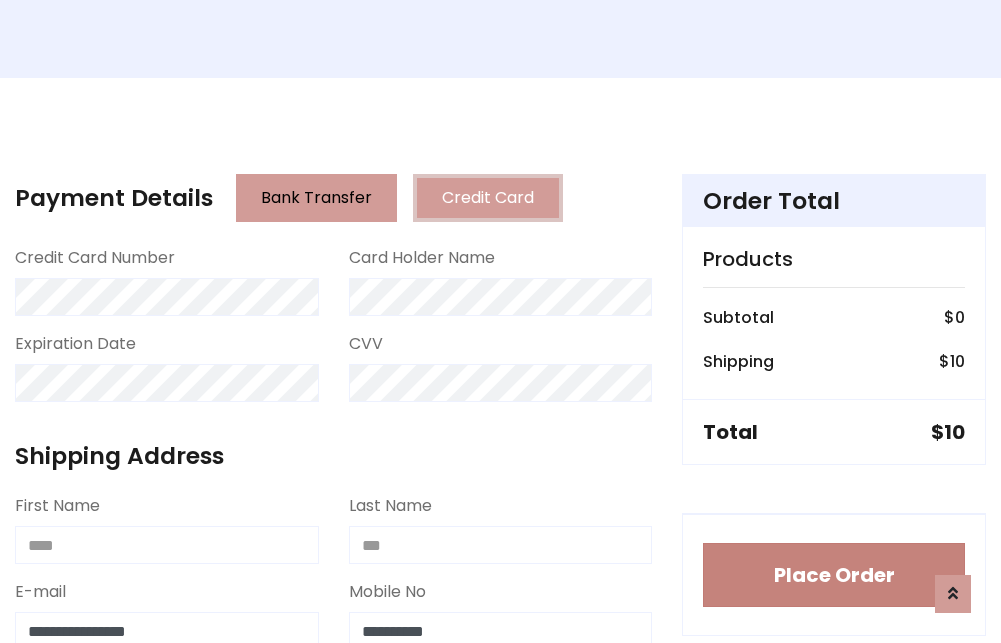 type on "*****" 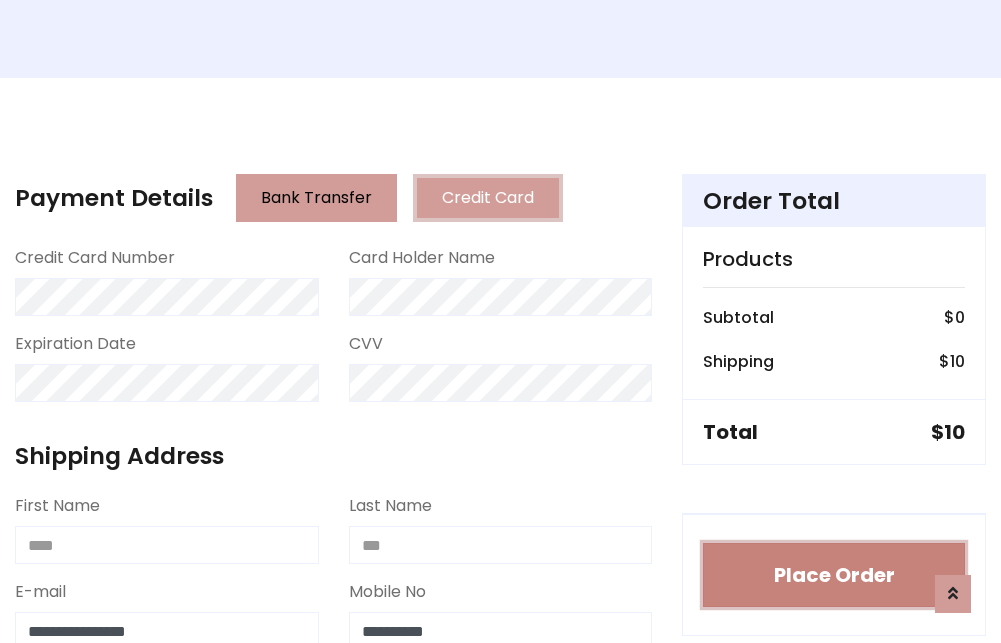 click on "Place Order" at bounding box center (834, 575) 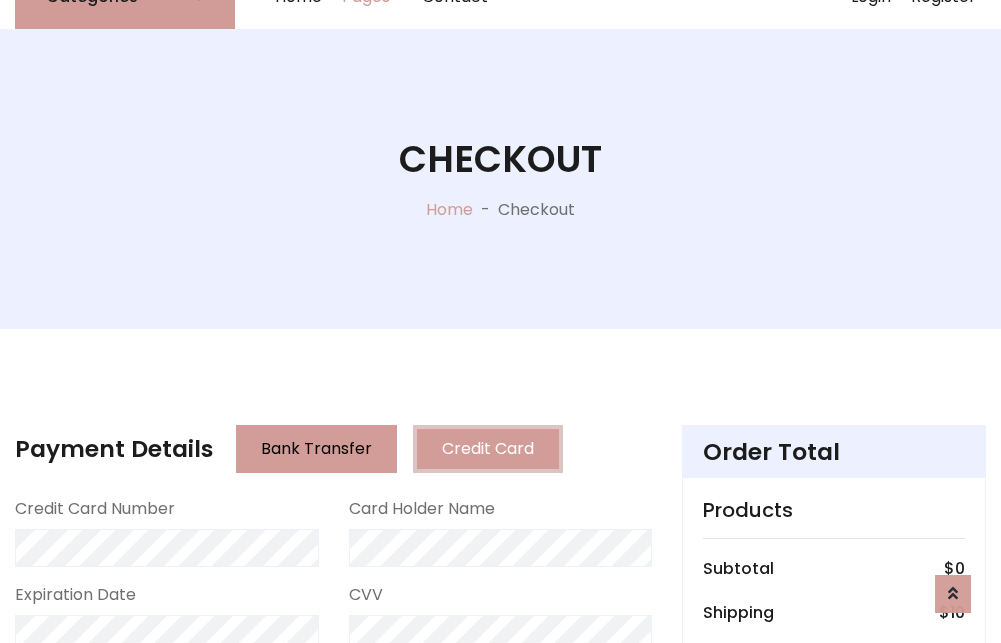scroll, scrollTop: 0, scrollLeft: 0, axis: both 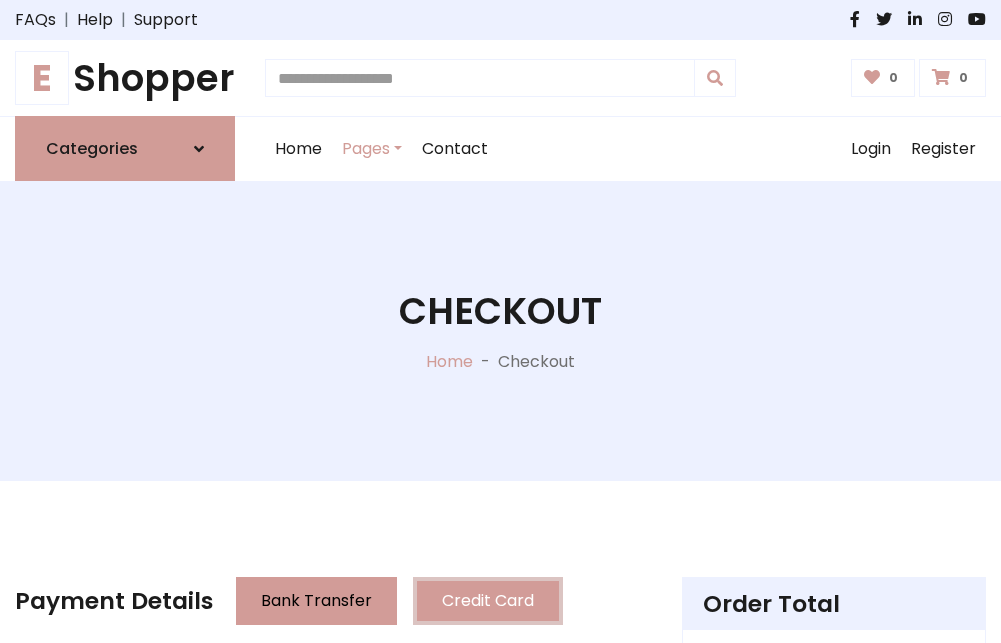 click on "E Shopper" at bounding box center [125, 78] 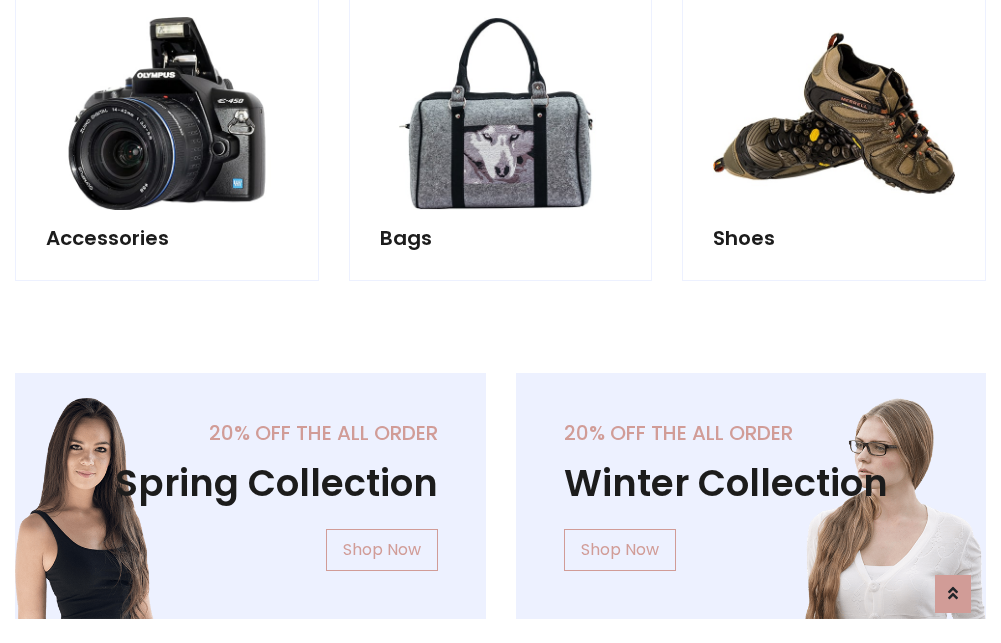 scroll, scrollTop: 770, scrollLeft: 0, axis: vertical 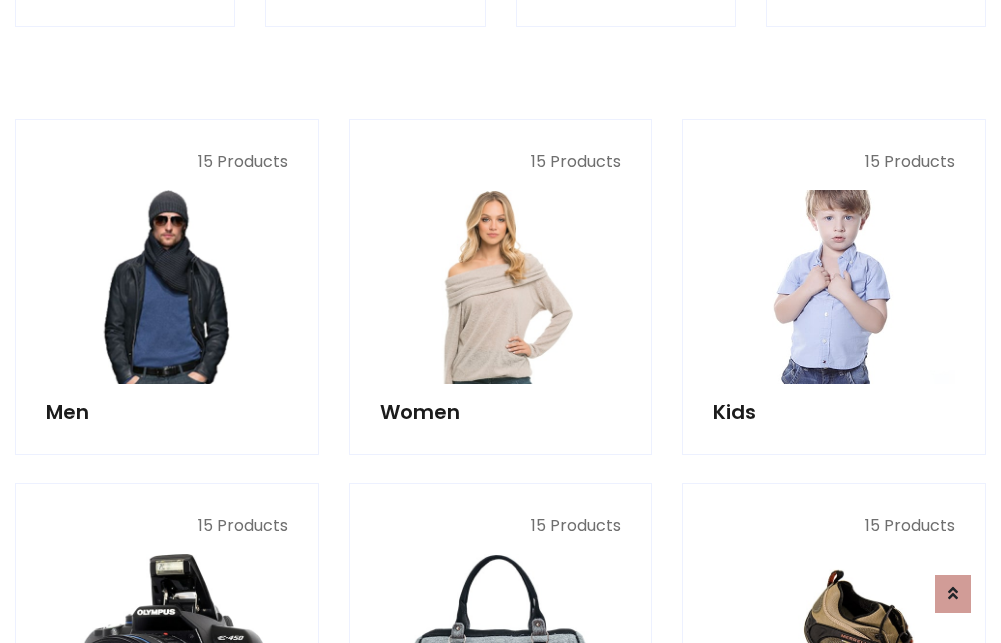 click at bounding box center (834, 287) 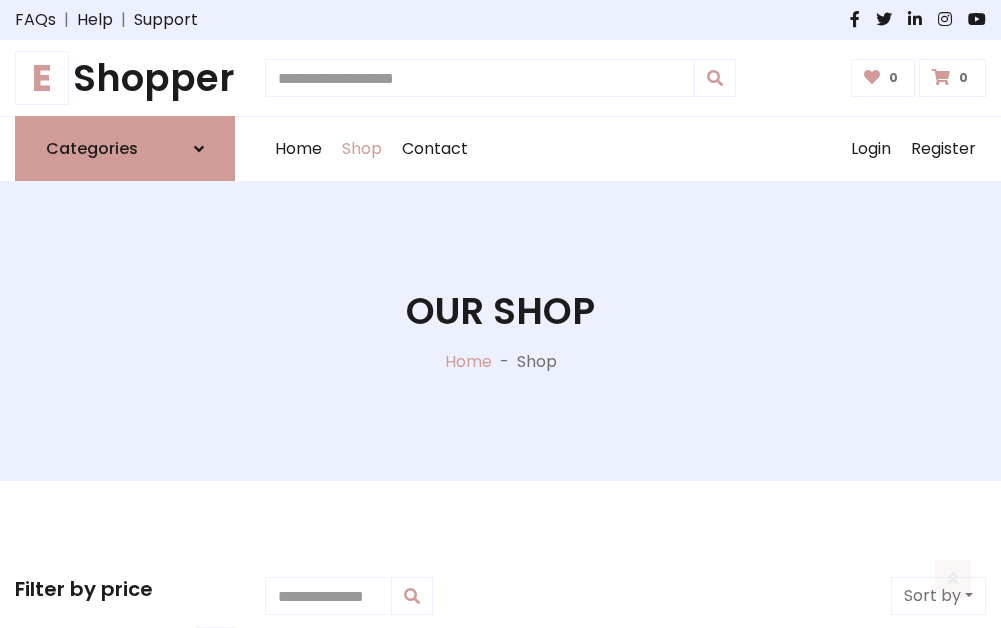 scroll, scrollTop: 549, scrollLeft: 0, axis: vertical 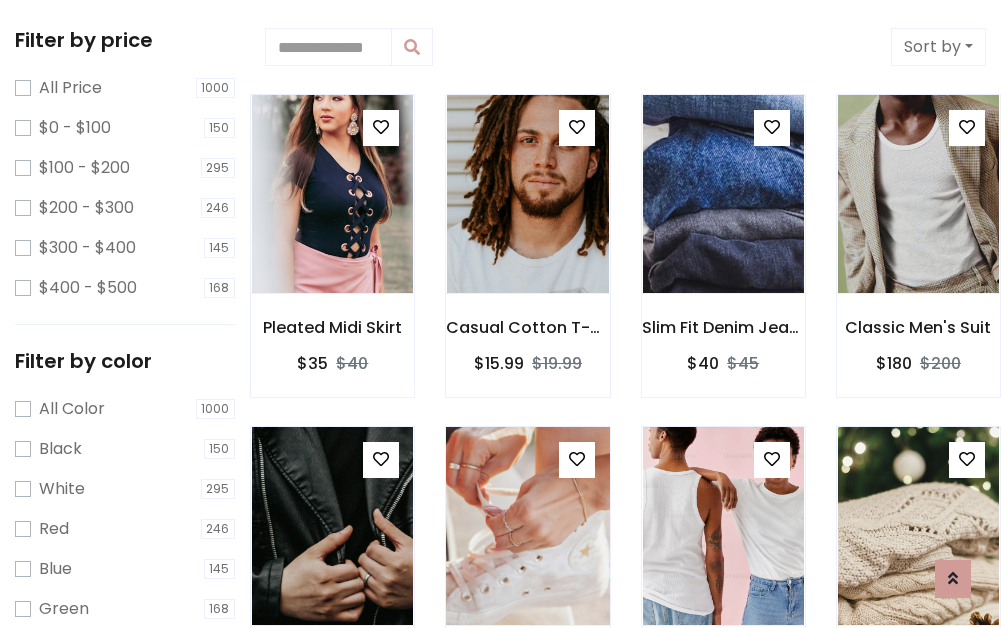 click at bounding box center (577, 459) 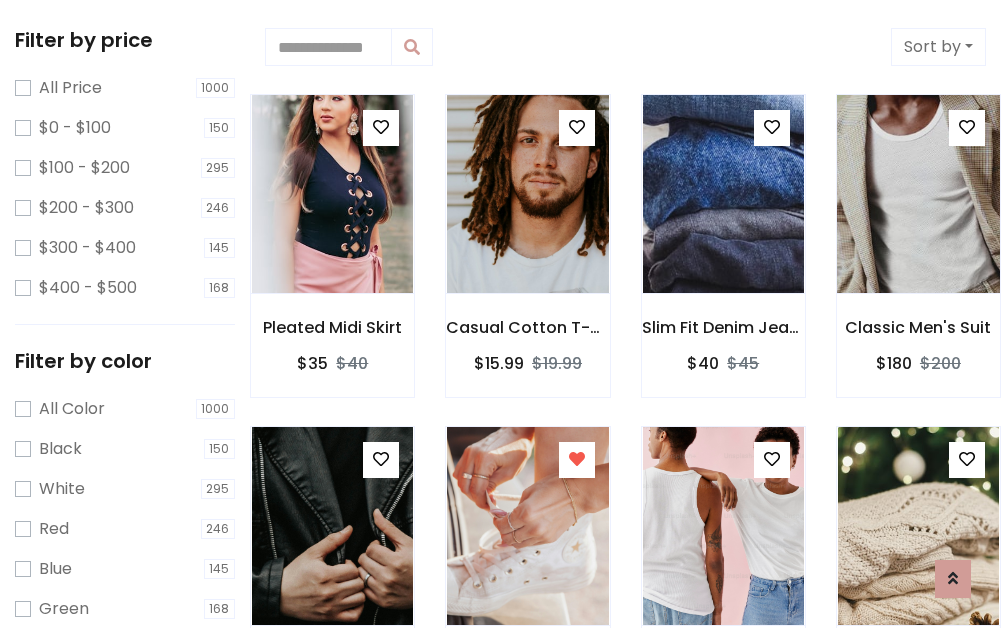click at bounding box center [918, 194] 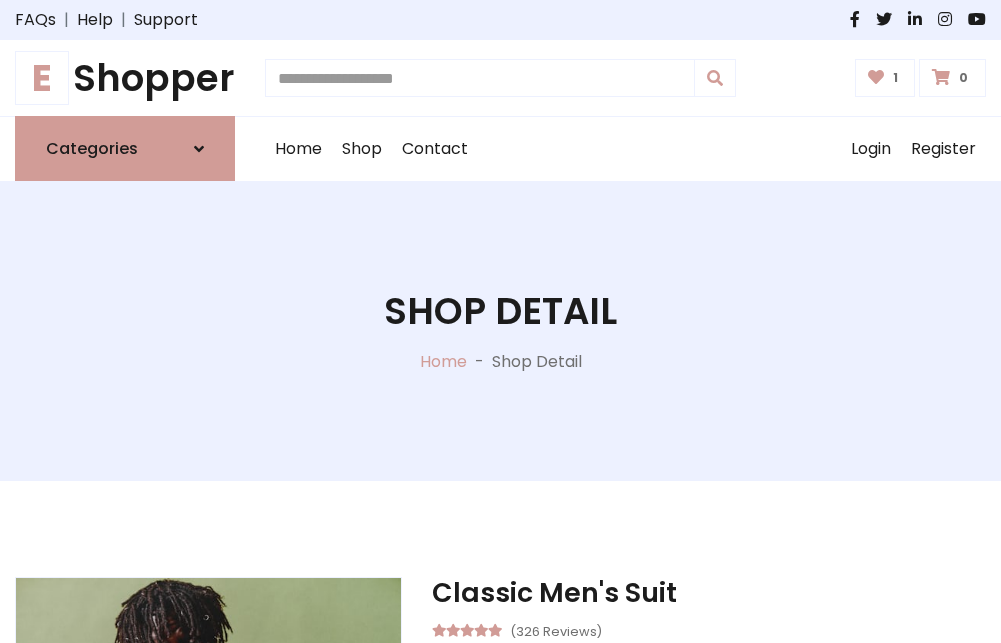 scroll, scrollTop: 262, scrollLeft: 0, axis: vertical 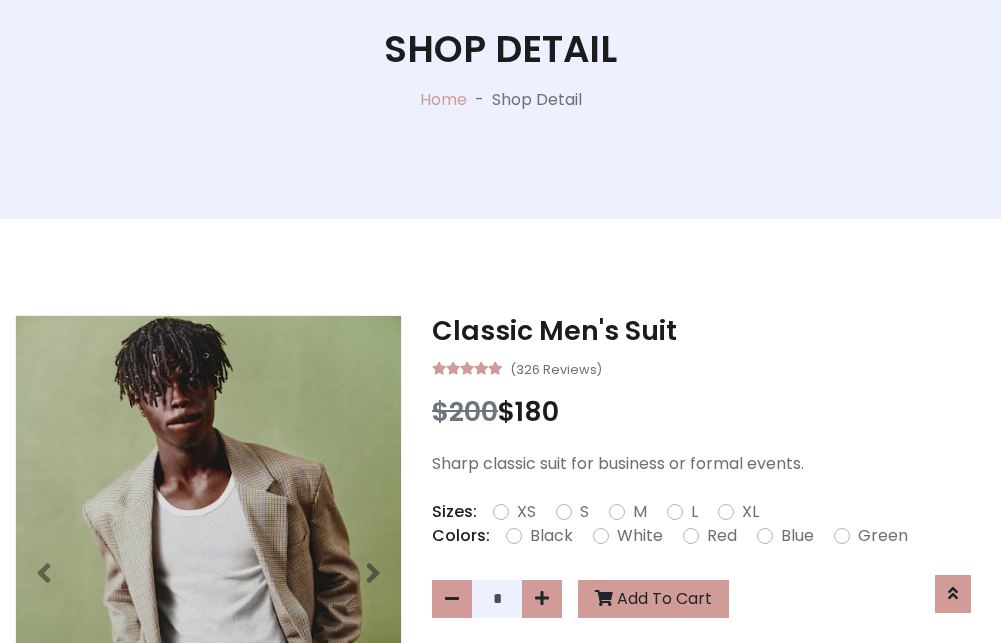 click on "XL" at bounding box center [750, 512] 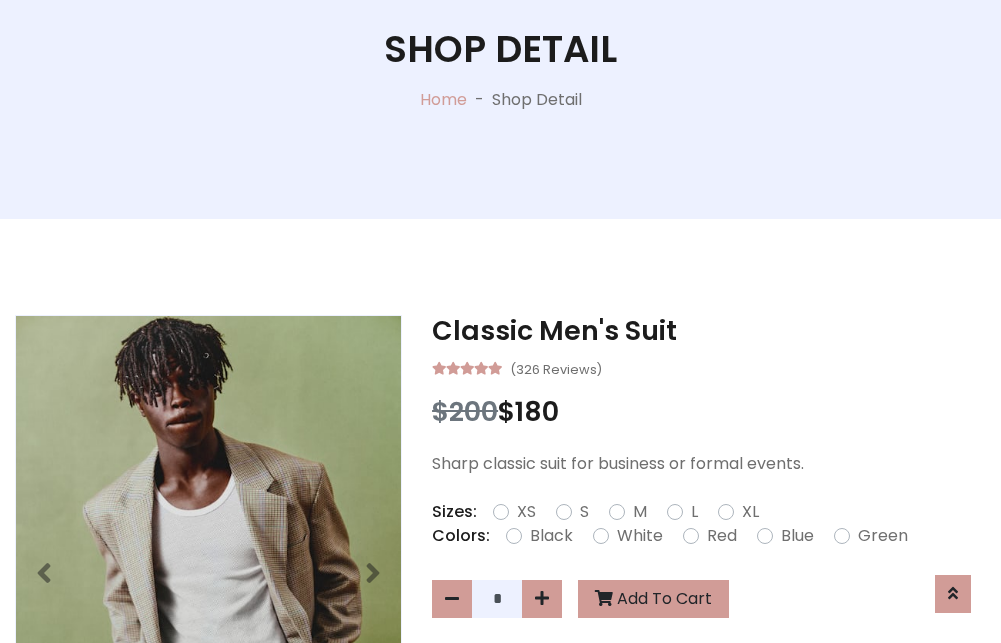 click on "Black" at bounding box center [551, 536] 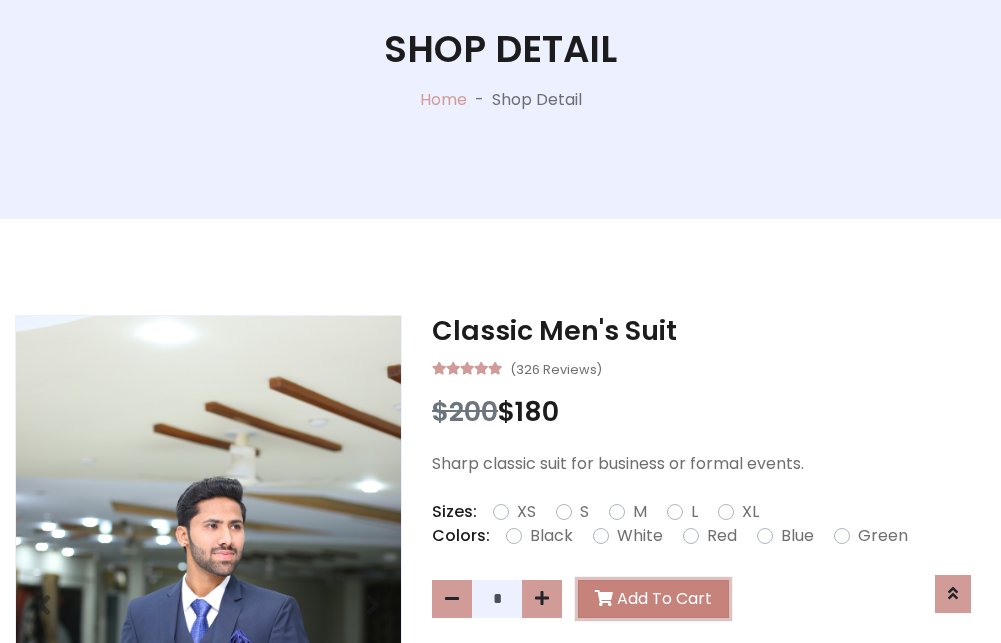 click on "Add To Cart" at bounding box center (653, 599) 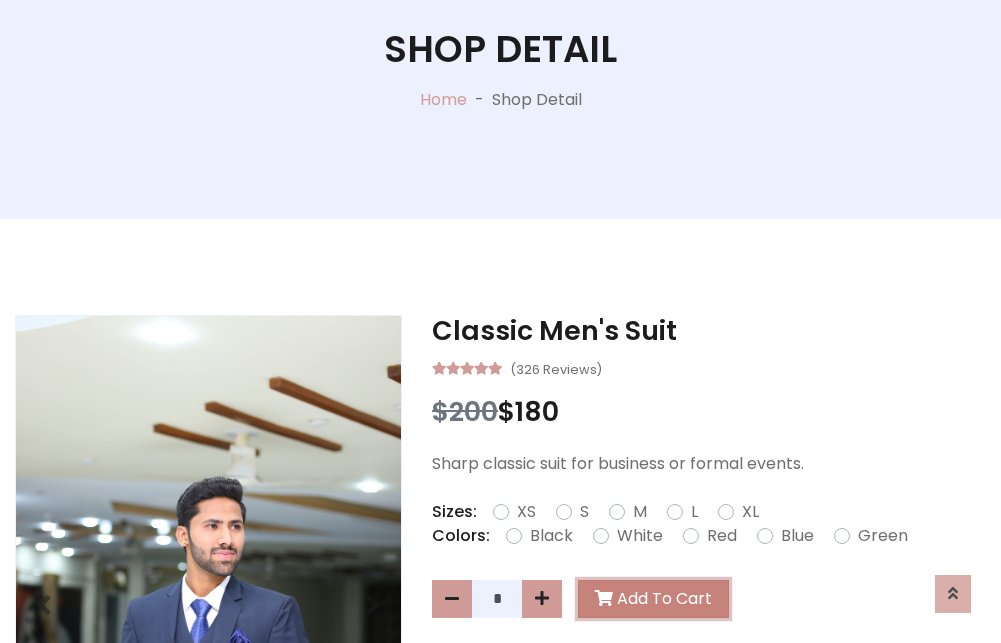 scroll, scrollTop: 0, scrollLeft: 0, axis: both 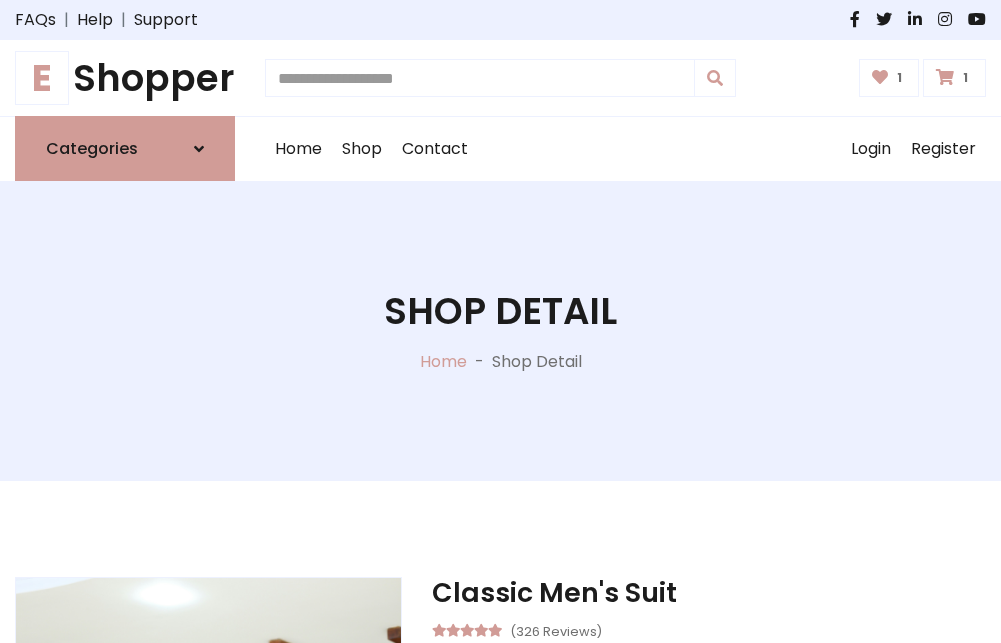 click at bounding box center (945, 77) 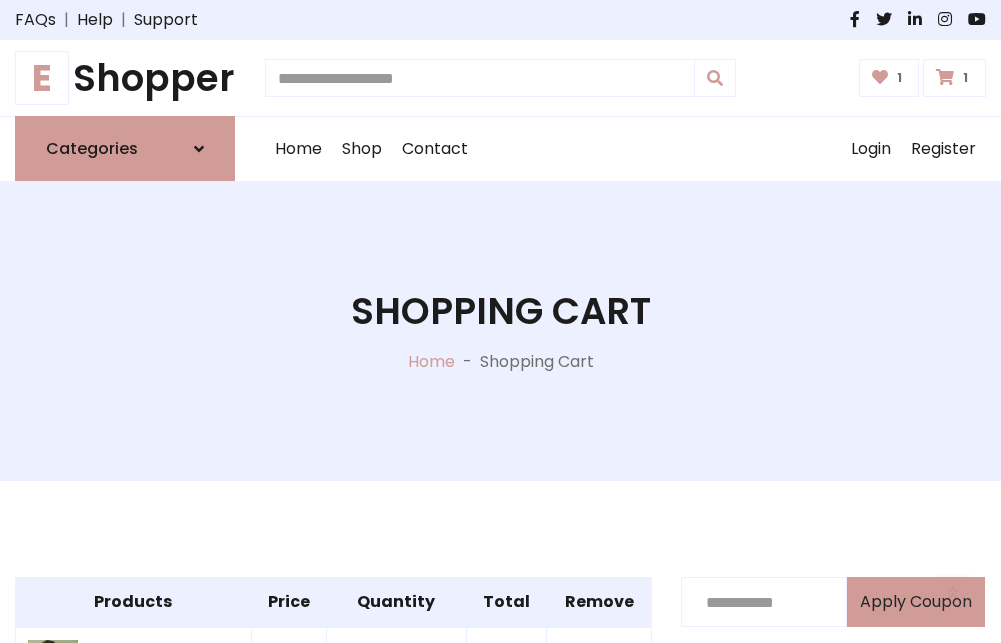 scroll, scrollTop: 570, scrollLeft: 0, axis: vertical 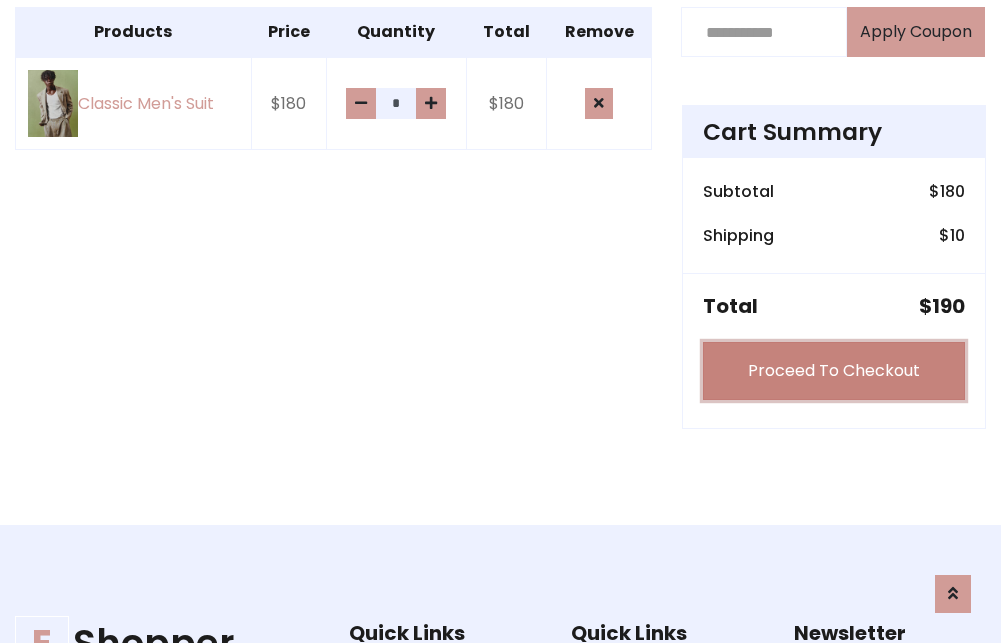 click on "Proceed To Checkout" at bounding box center (834, 371) 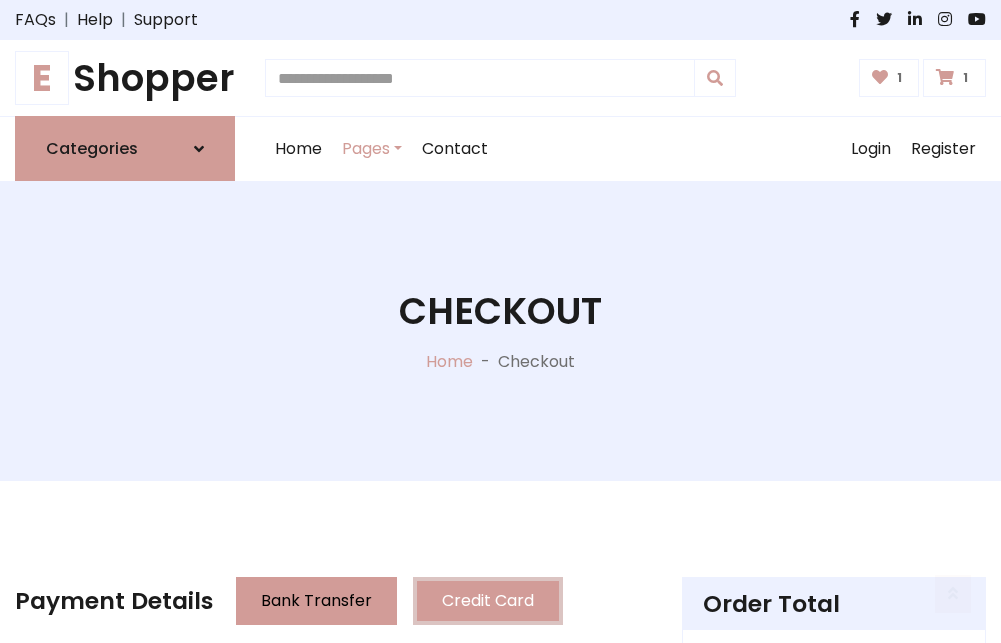 scroll, scrollTop: 201, scrollLeft: 0, axis: vertical 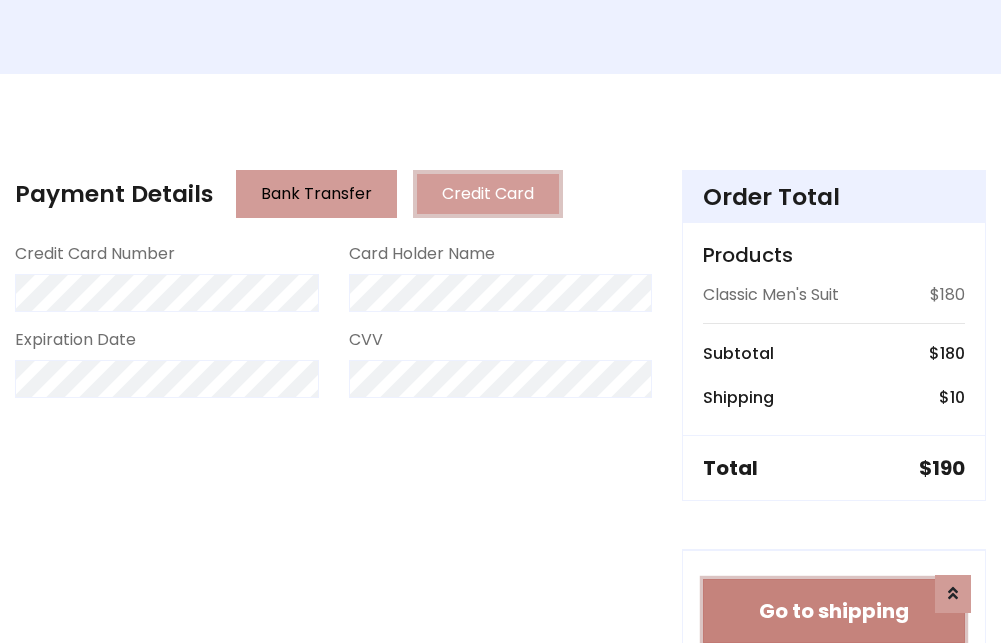 click on "Go to shipping" at bounding box center [834, 611] 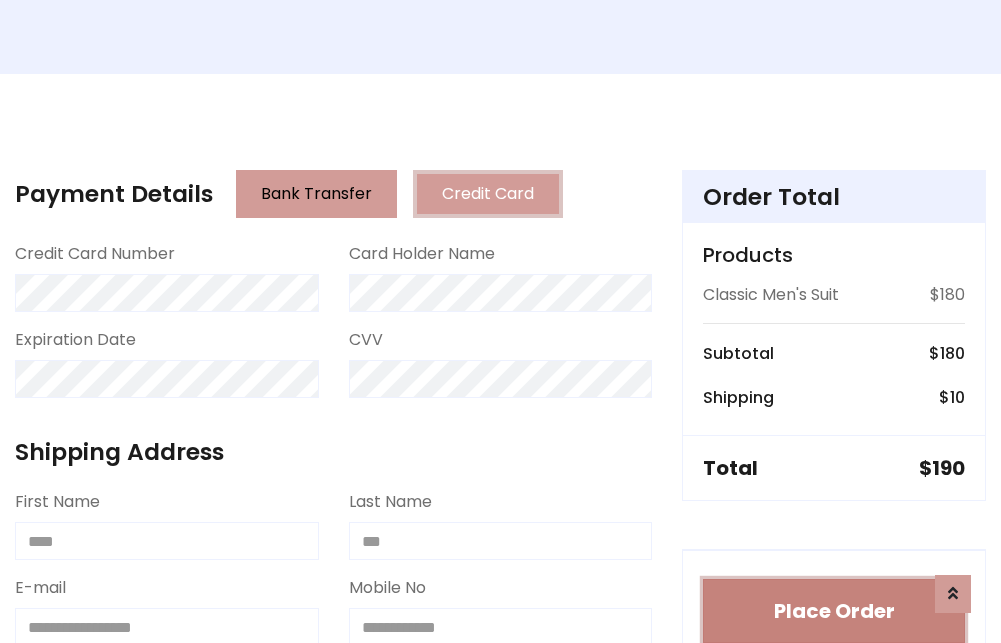 type 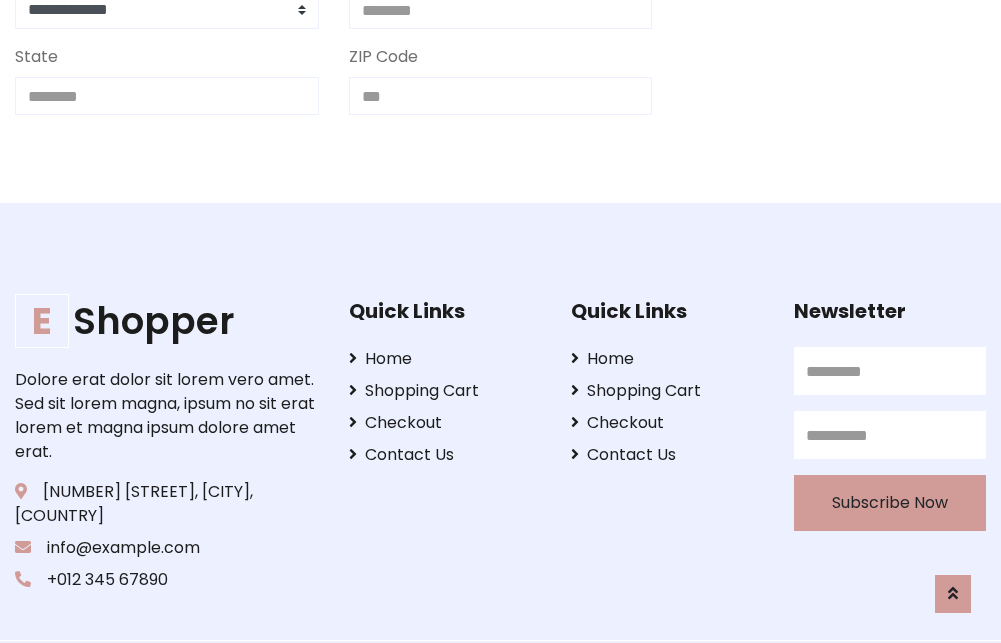 scroll, scrollTop: 713, scrollLeft: 0, axis: vertical 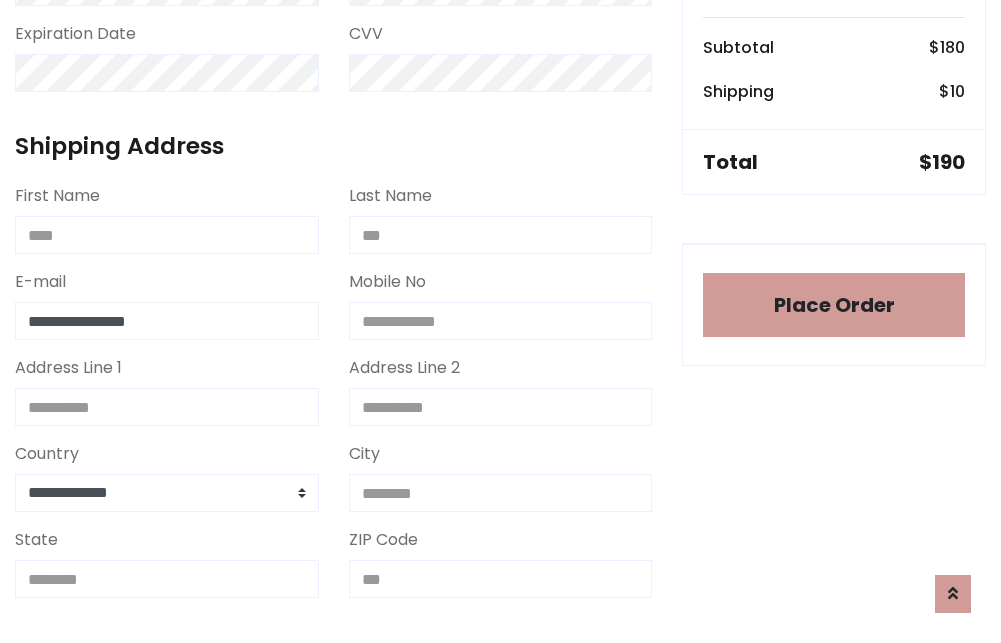 type on "**********" 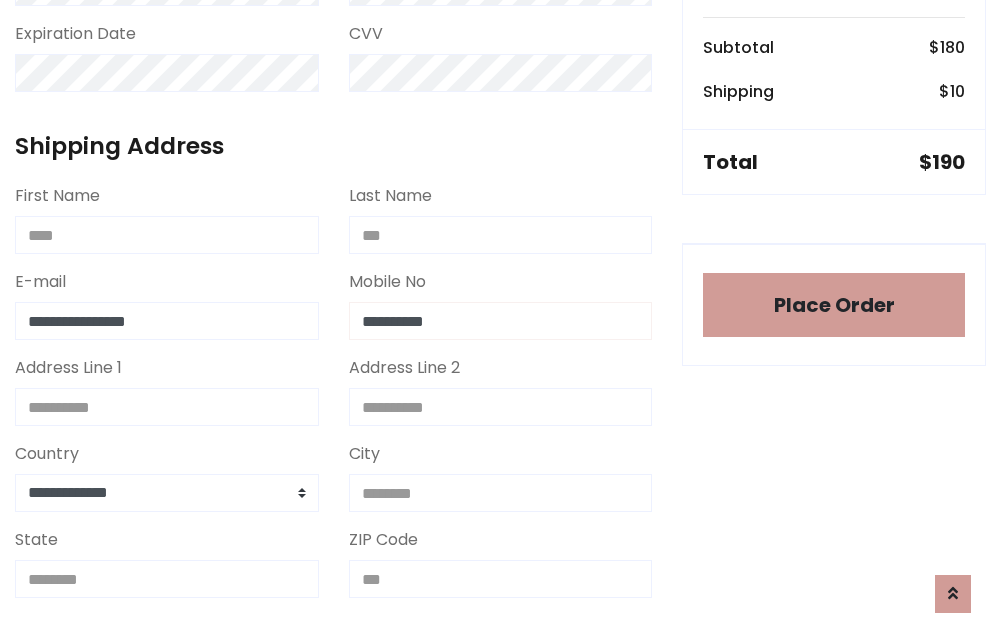 scroll, scrollTop: 573, scrollLeft: 0, axis: vertical 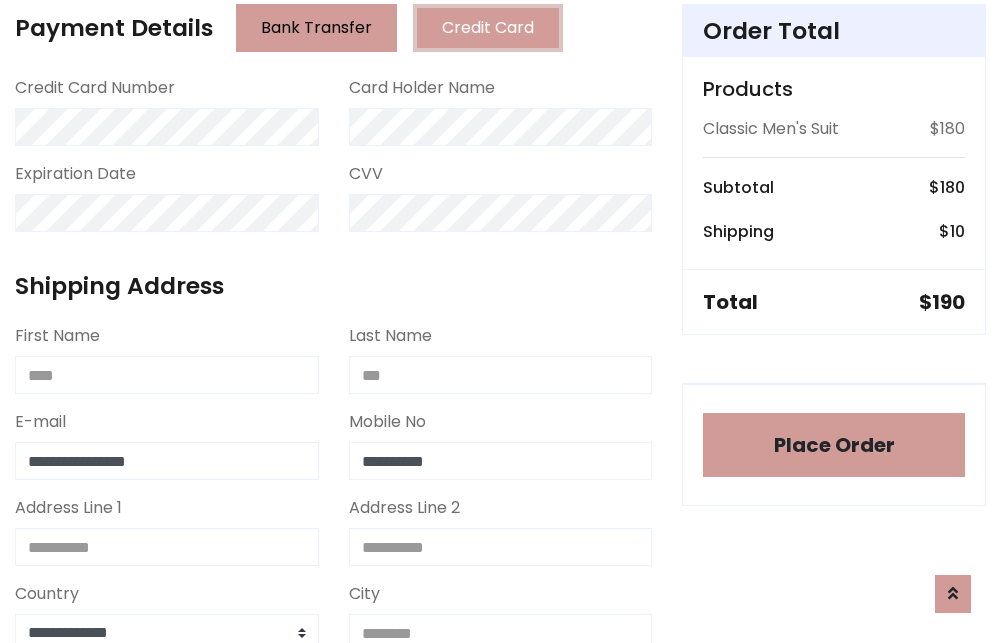 type on "**********" 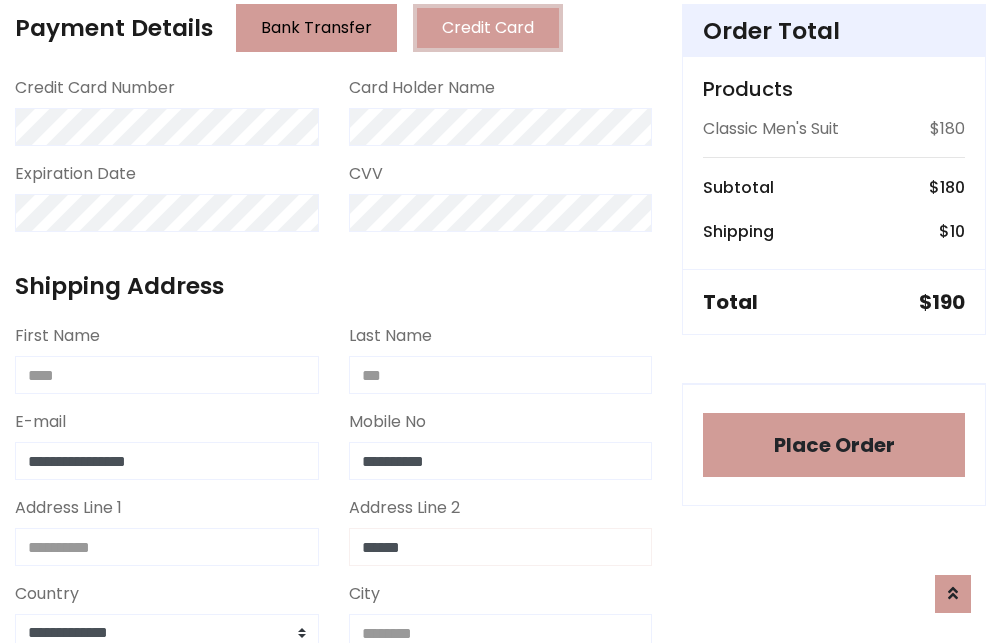 type on "******" 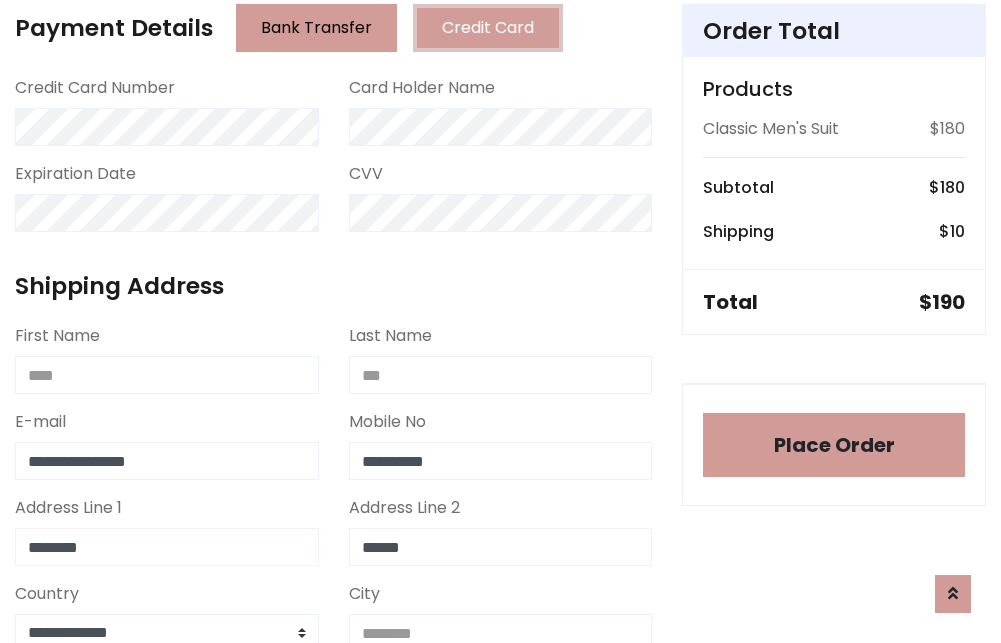 type on "********" 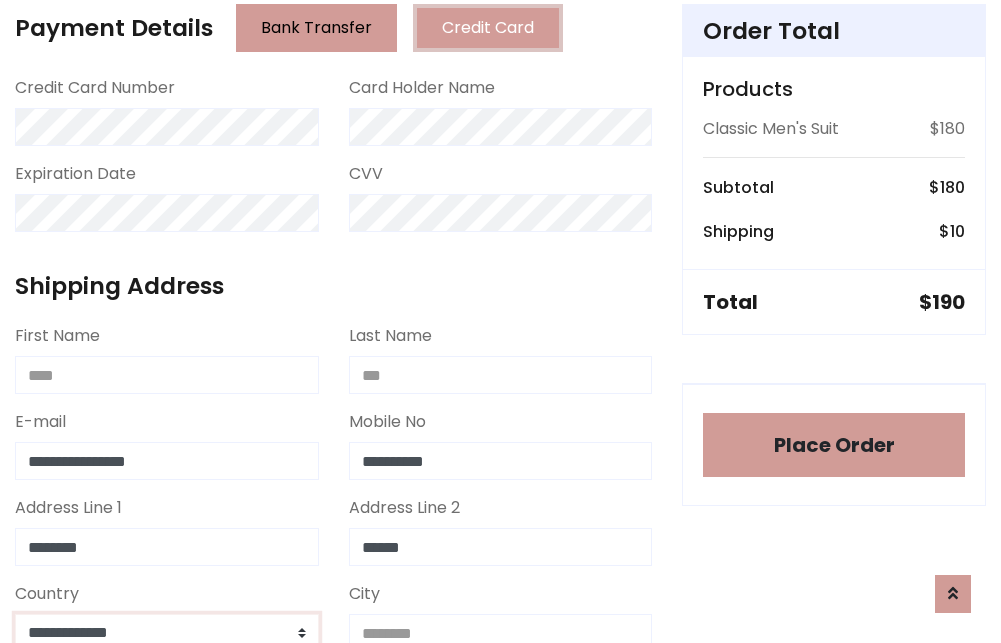 select on "*******" 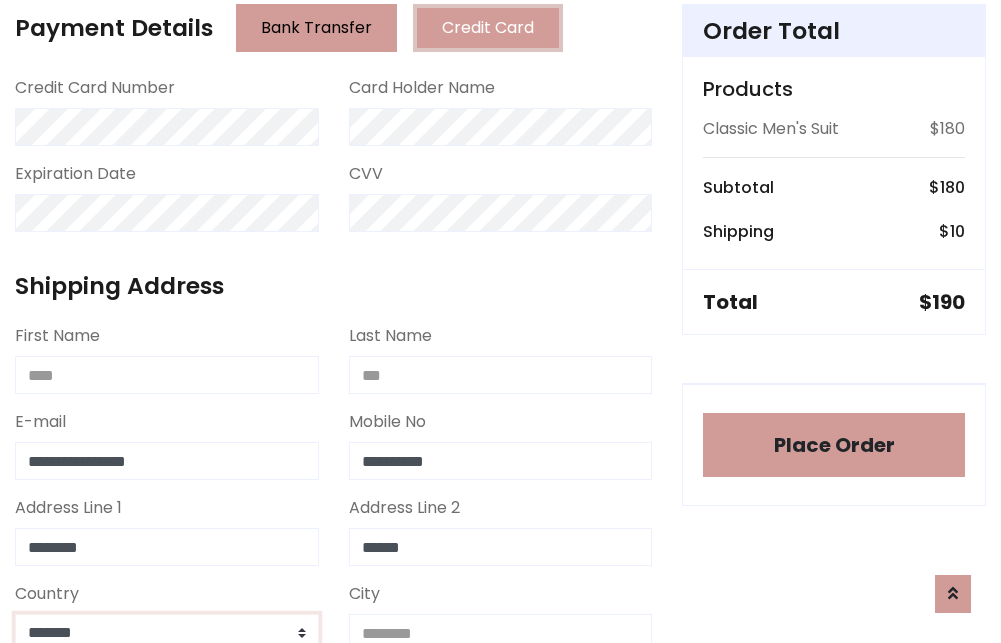 scroll, scrollTop: 583, scrollLeft: 0, axis: vertical 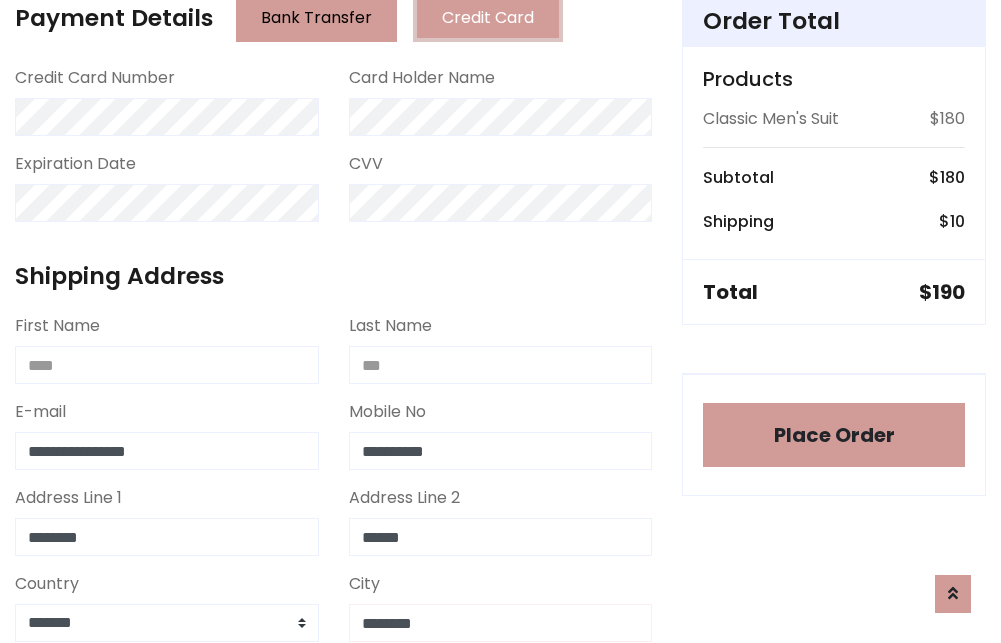type on "********" 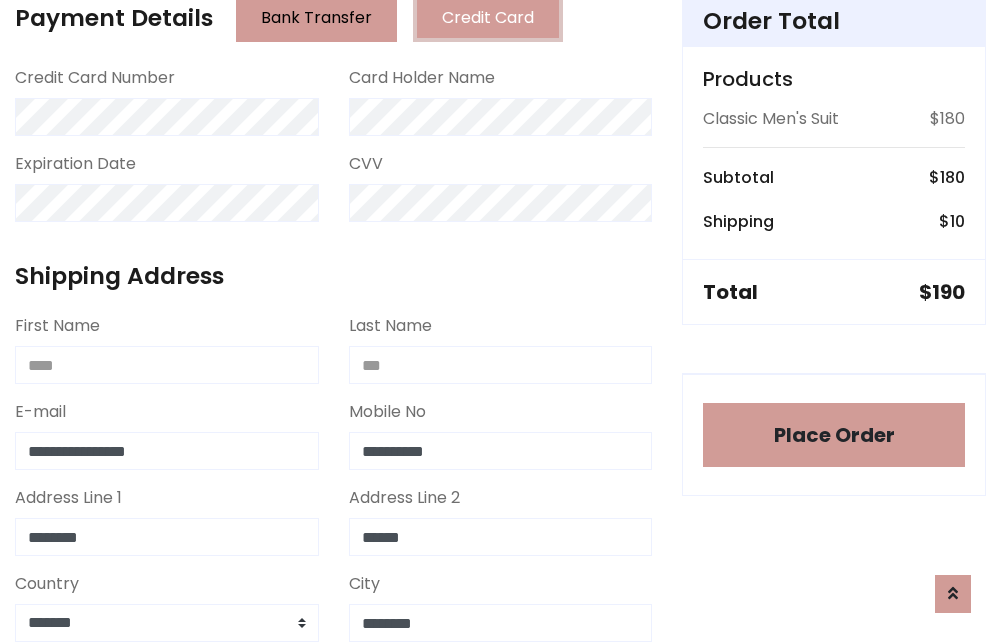 scroll, scrollTop: 971, scrollLeft: 0, axis: vertical 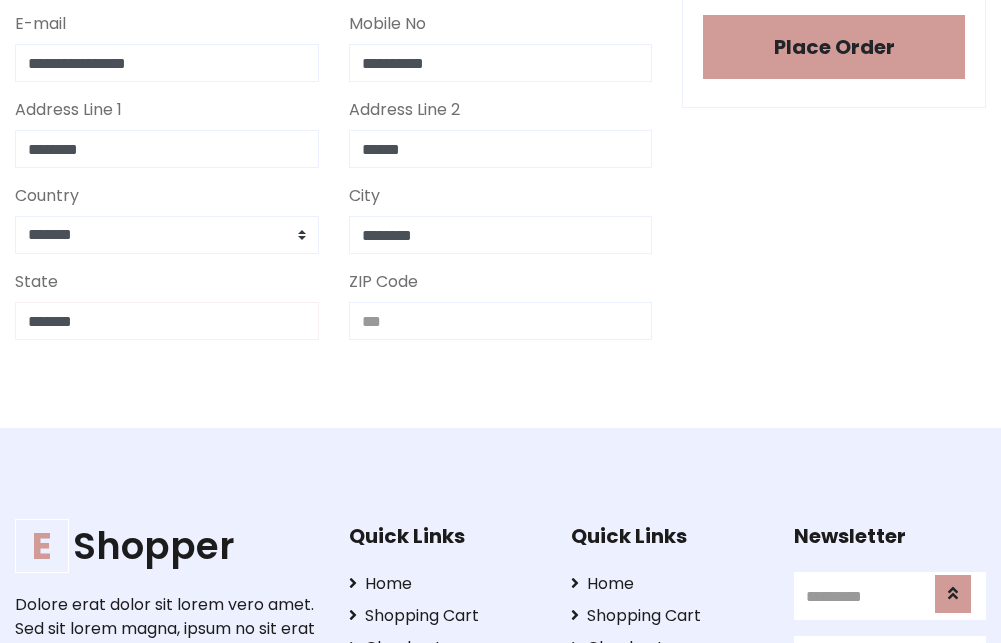type on "*******" 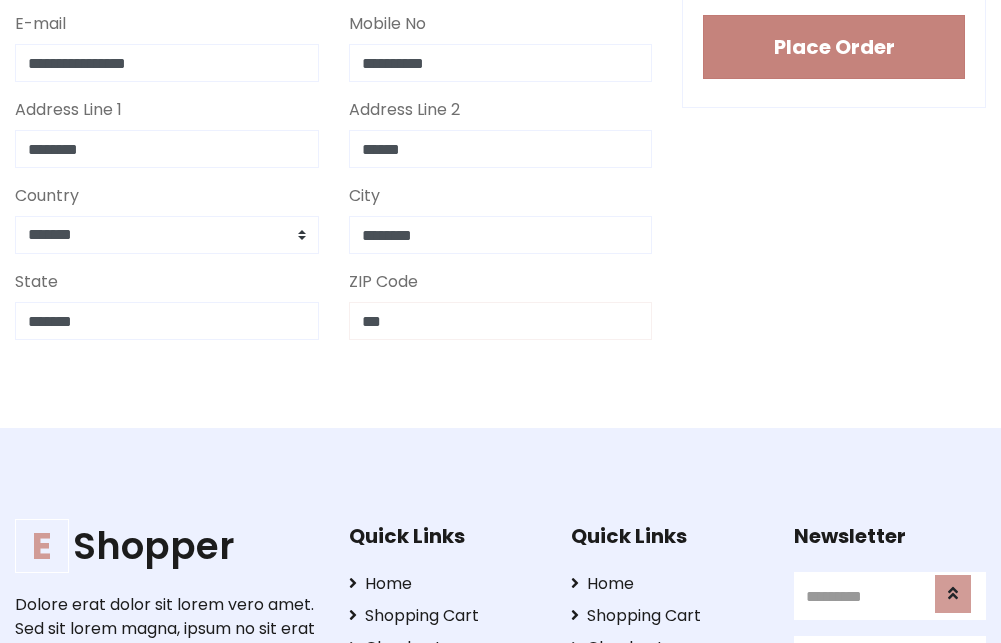 type on "***" 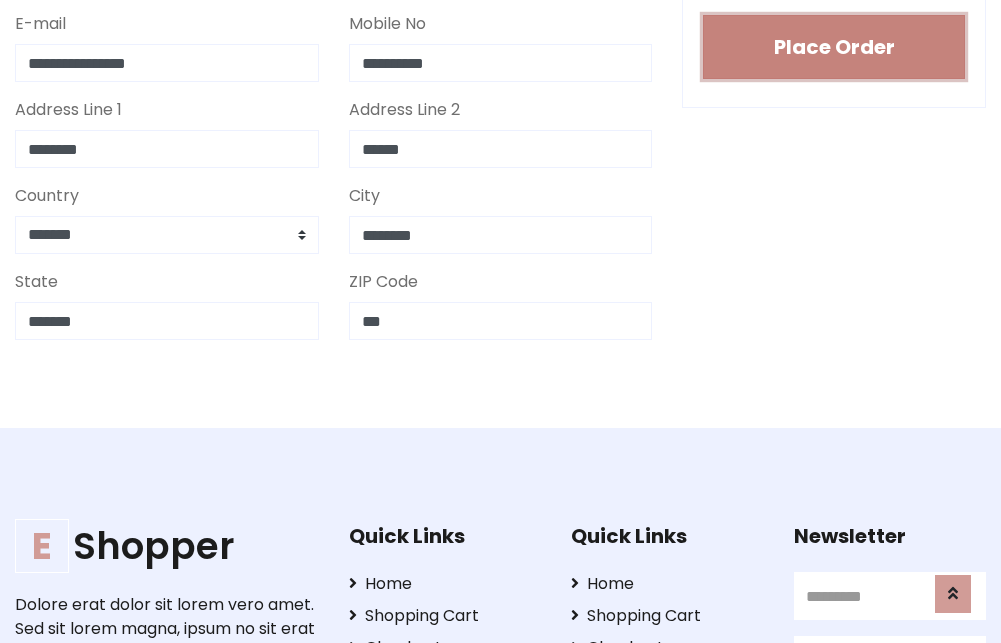 click on "Place Order" at bounding box center (834, 47) 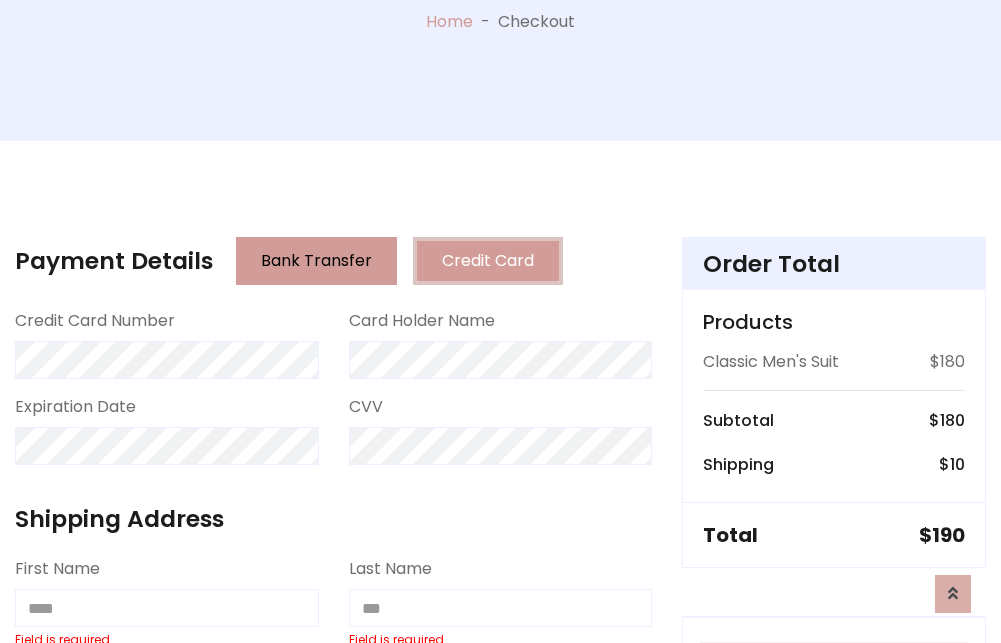 scroll, scrollTop: 0, scrollLeft: 0, axis: both 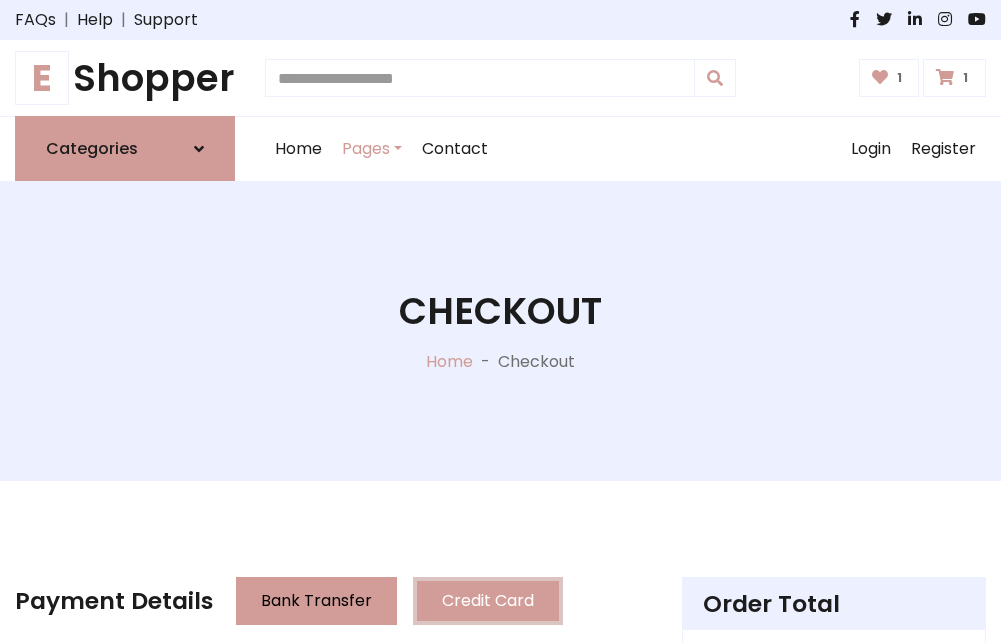 click on "E" at bounding box center (42, 78) 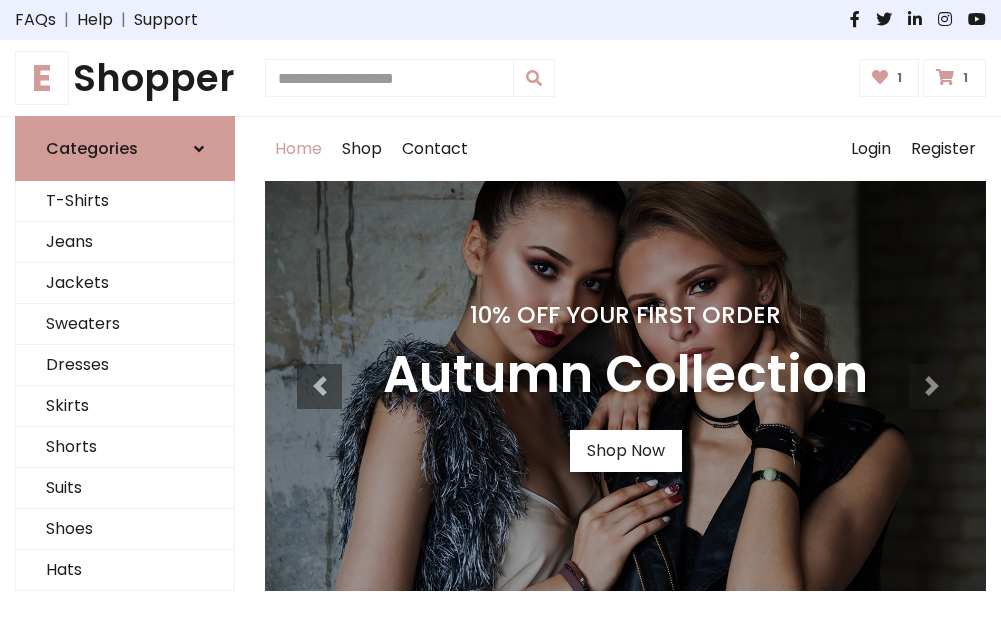 scroll, scrollTop: 0, scrollLeft: 0, axis: both 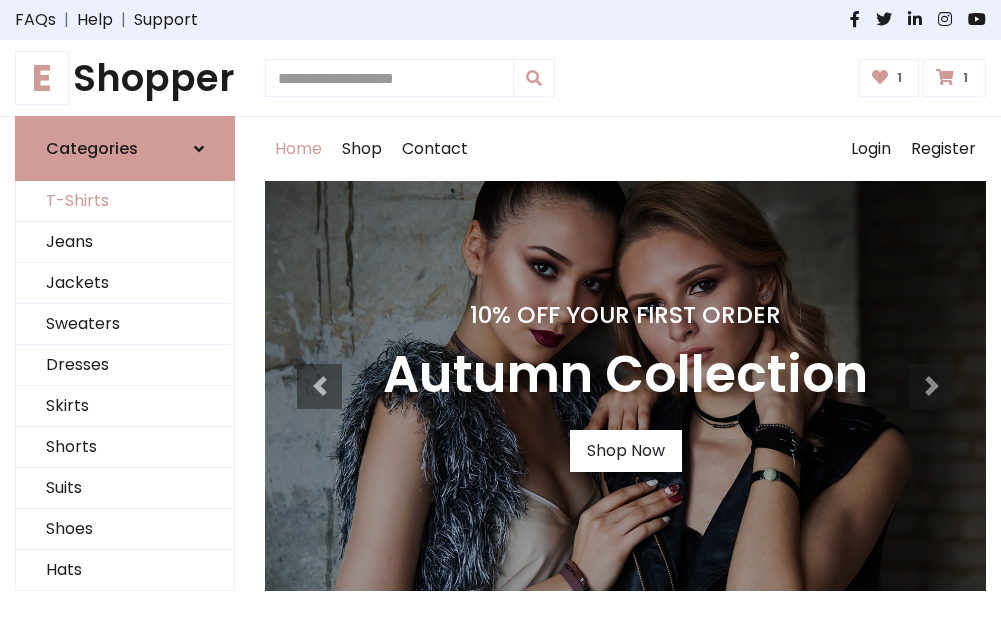 click on "T-Shirts" at bounding box center [125, 201] 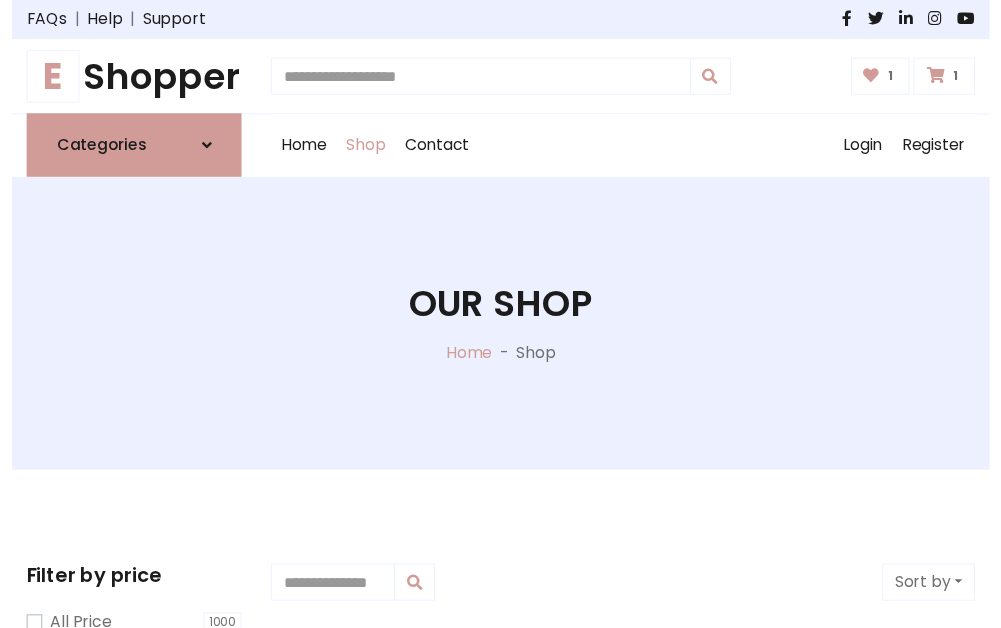 scroll, scrollTop: 0, scrollLeft: 0, axis: both 